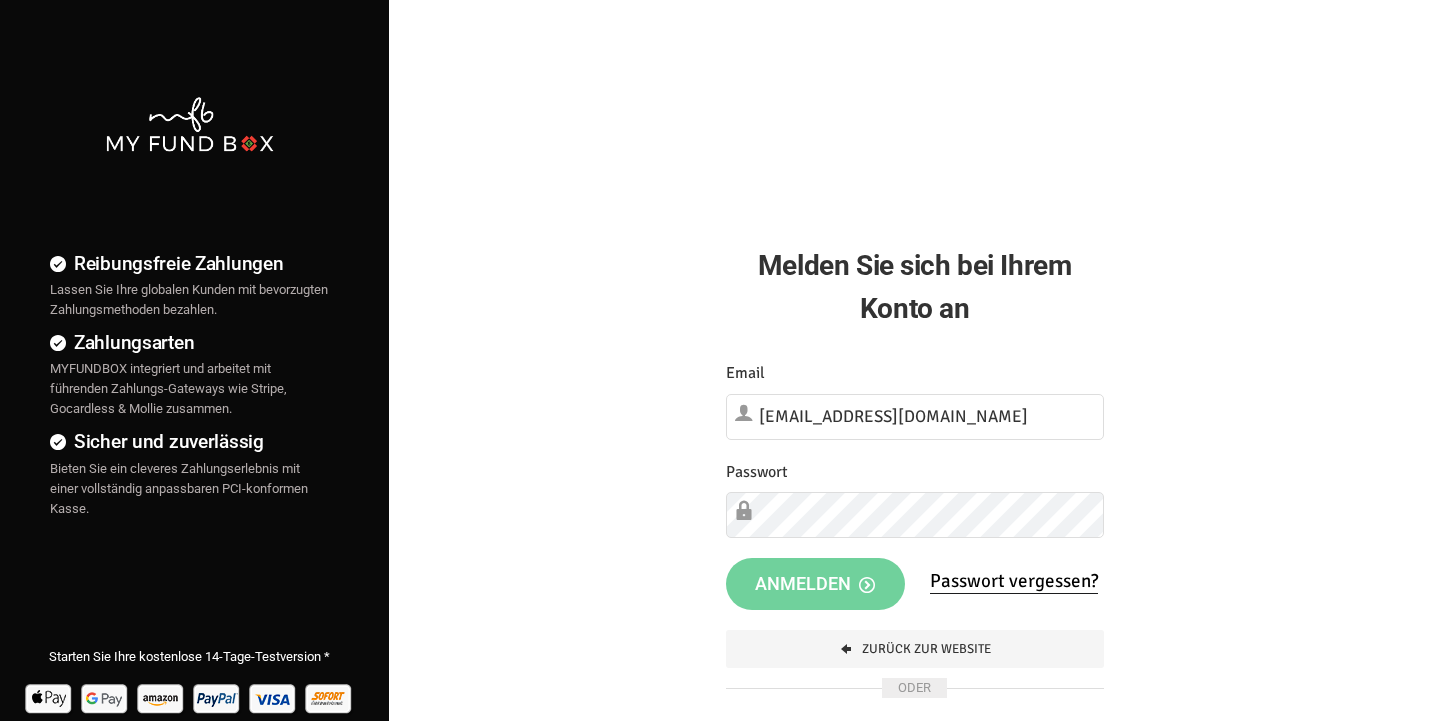 scroll, scrollTop: 0, scrollLeft: 0, axis: both 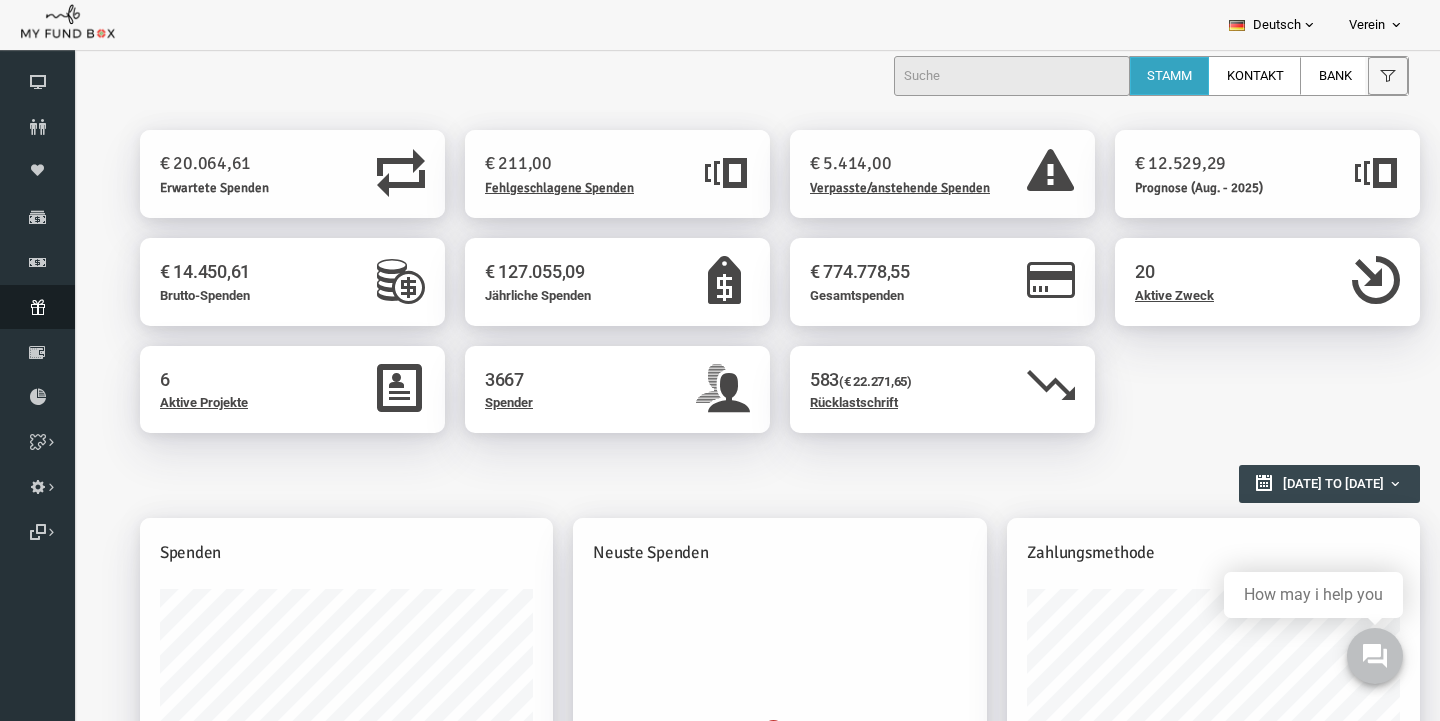 click at bounding box center (37, 307) 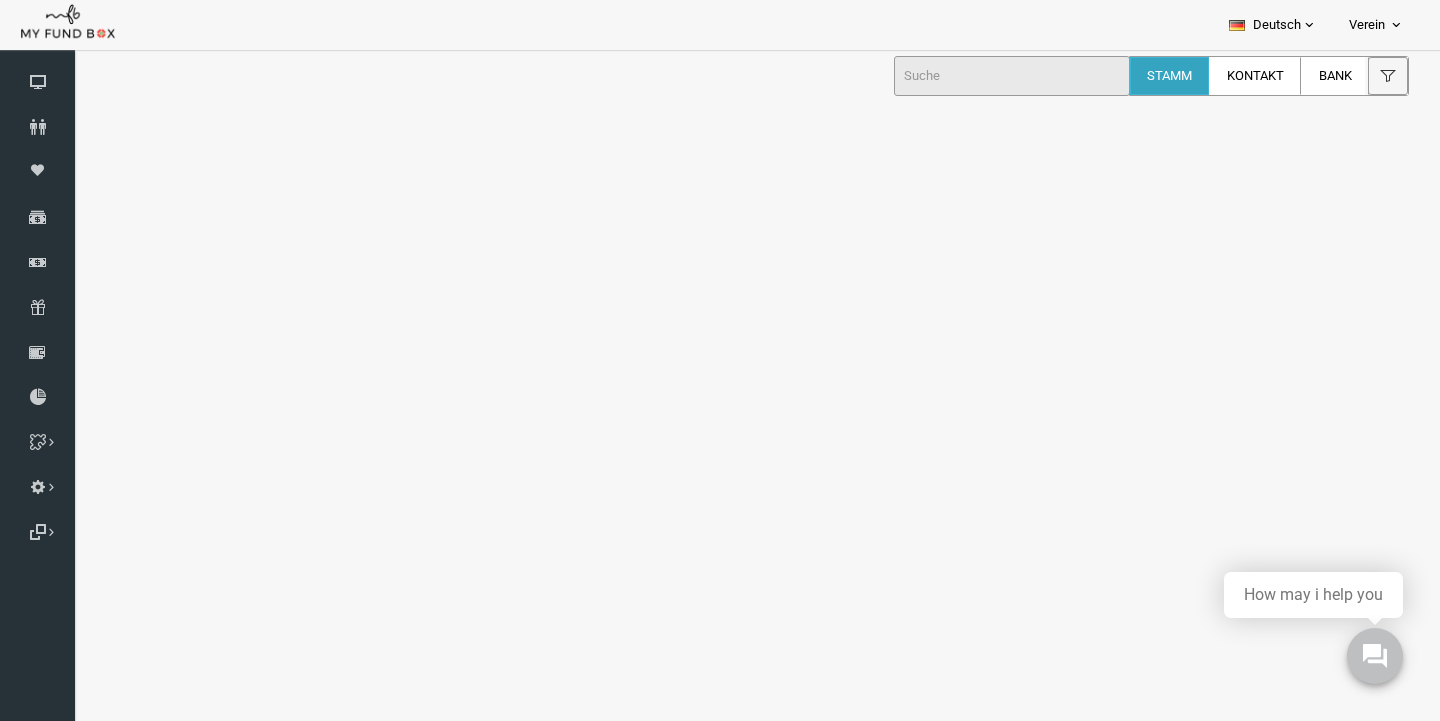 select on "100" 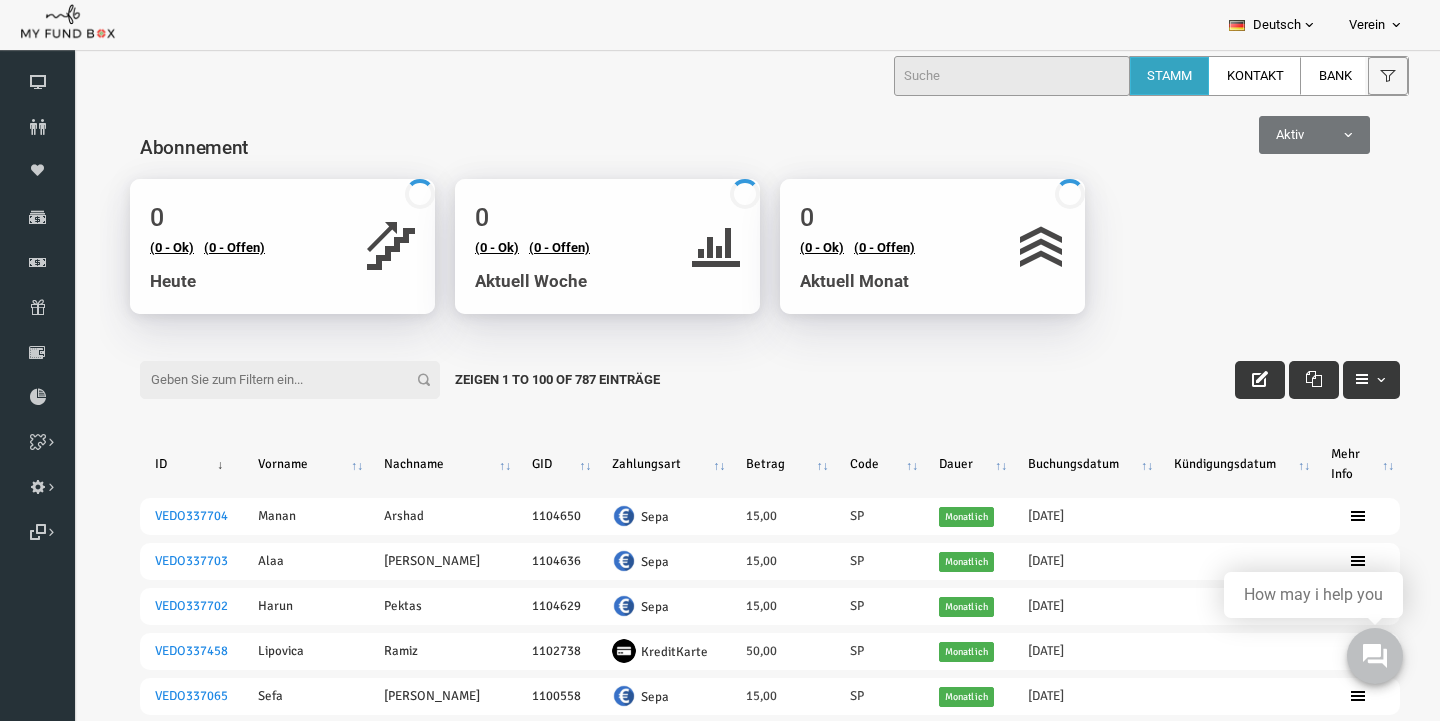 scroll, scrollTop: 0, scrollLeft: 0, axis: both 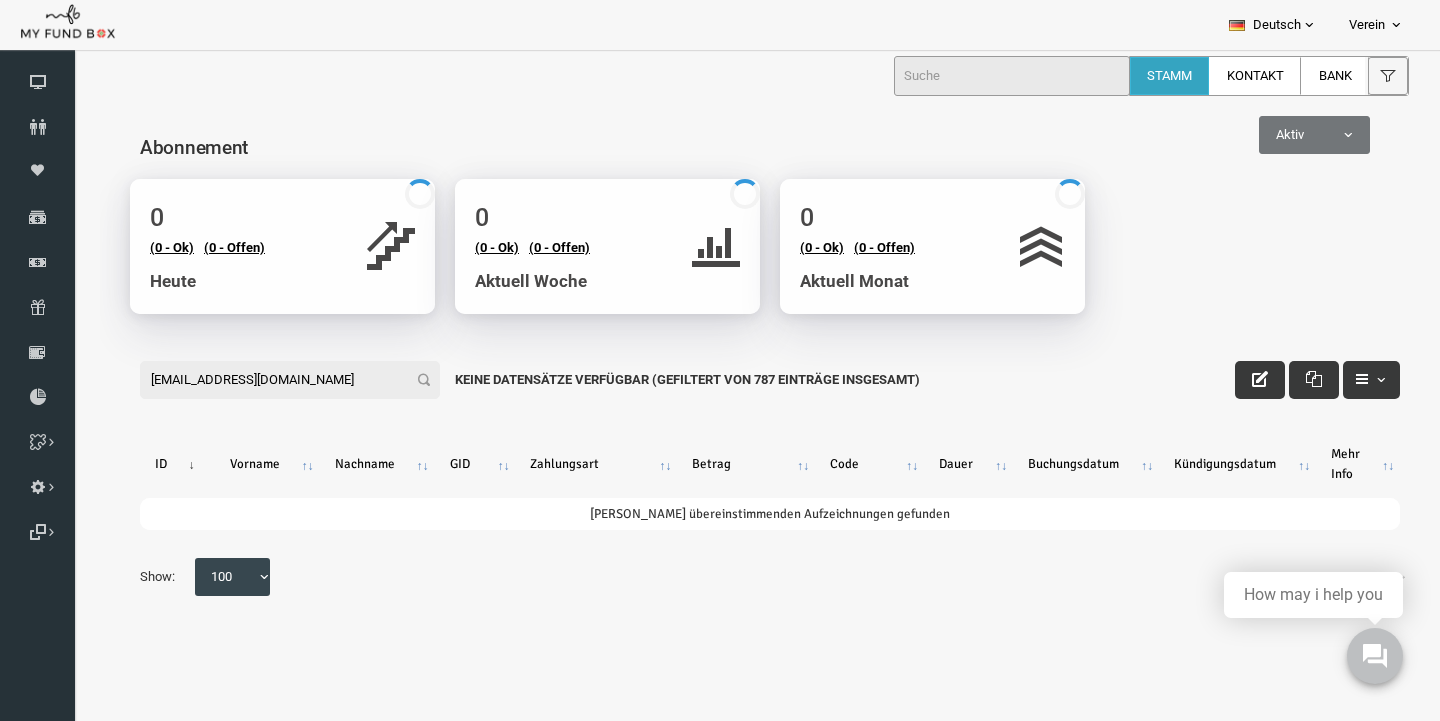 click on "[EMAIL_ADDRESS][DOMAIN_NAME]" at bounding box center (262, 380) 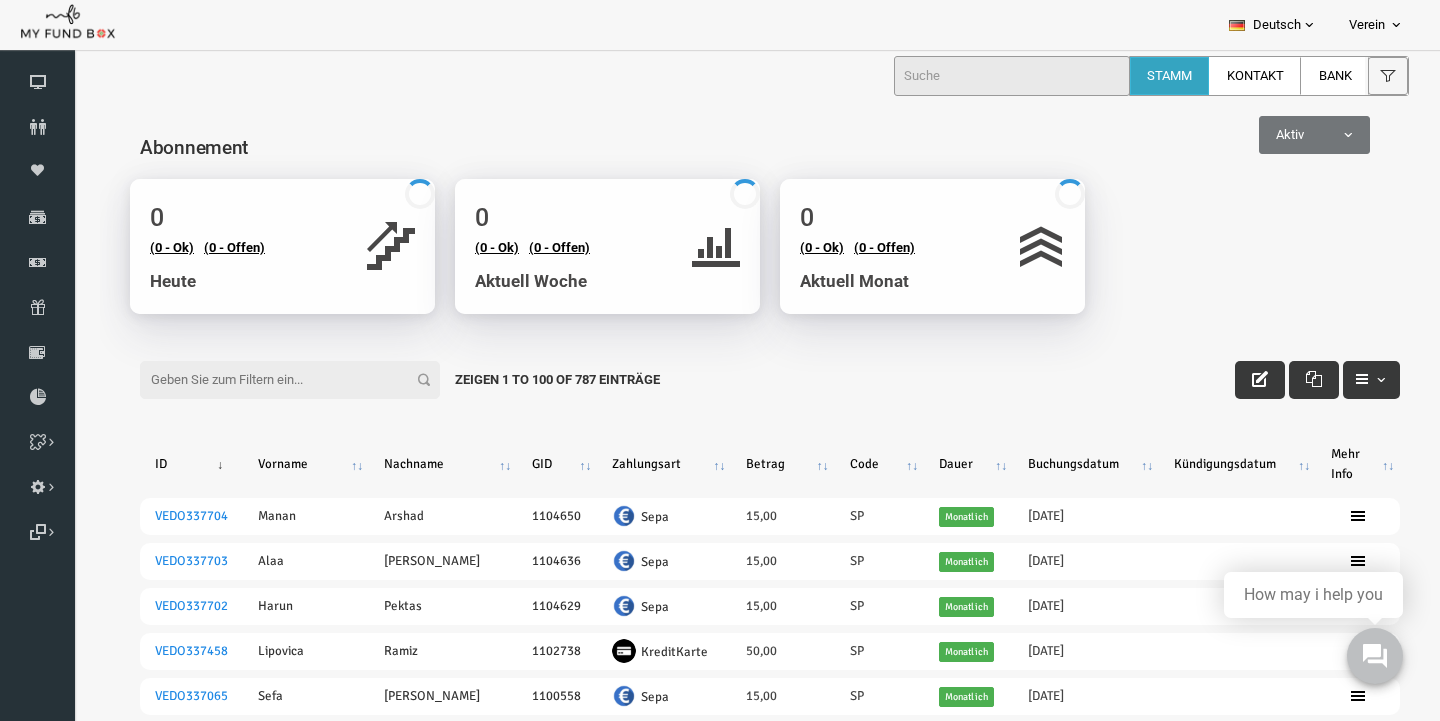 click on "Aktiv" at bounding box center (1286, 135) 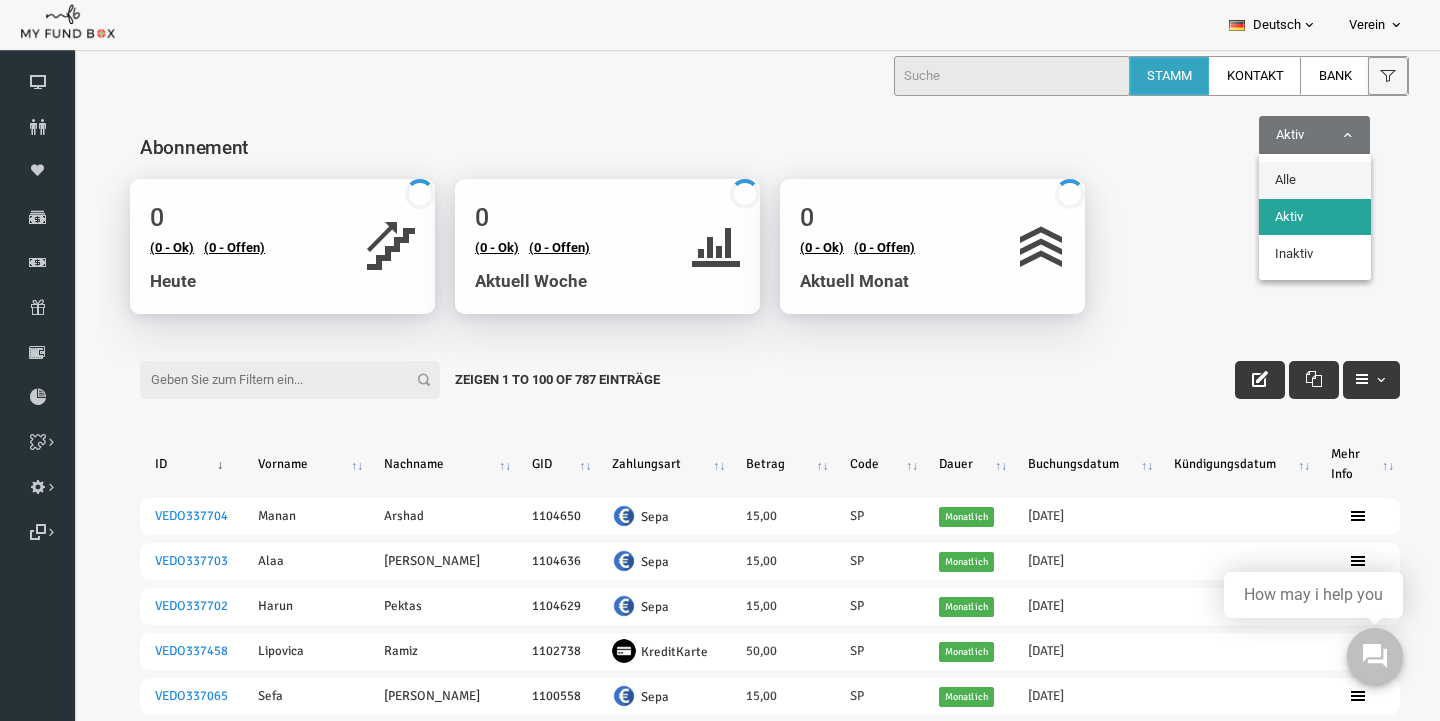 select on "all" 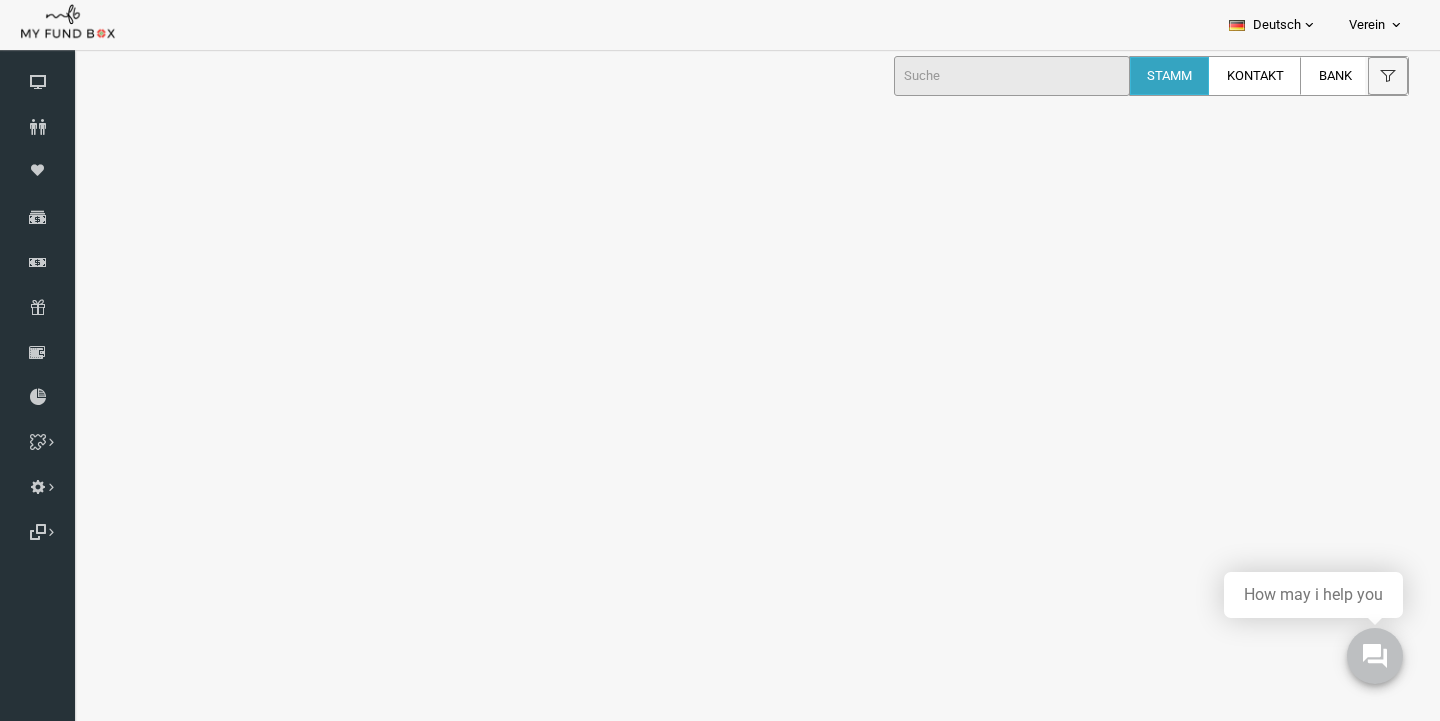 select on "100" 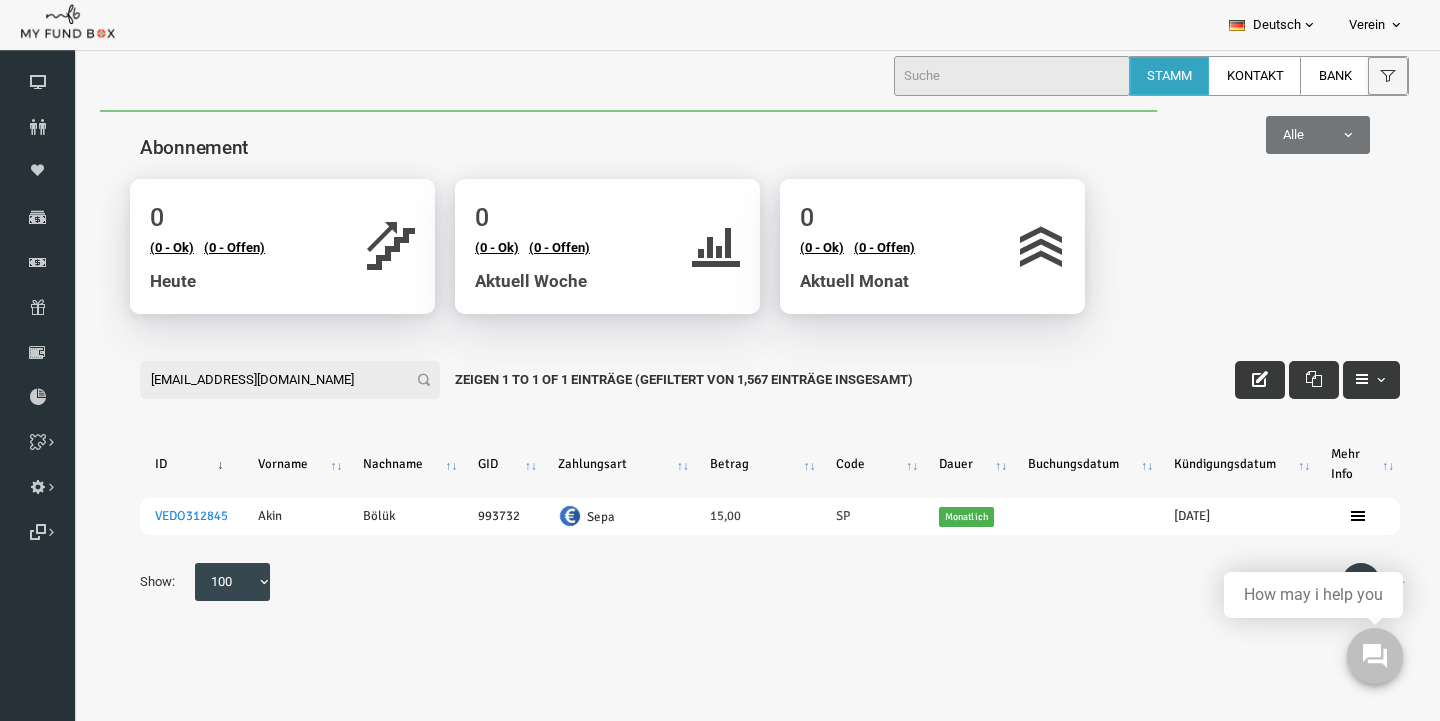 scroll, scrollTop: 0, scrollLeft: 0, axis: both 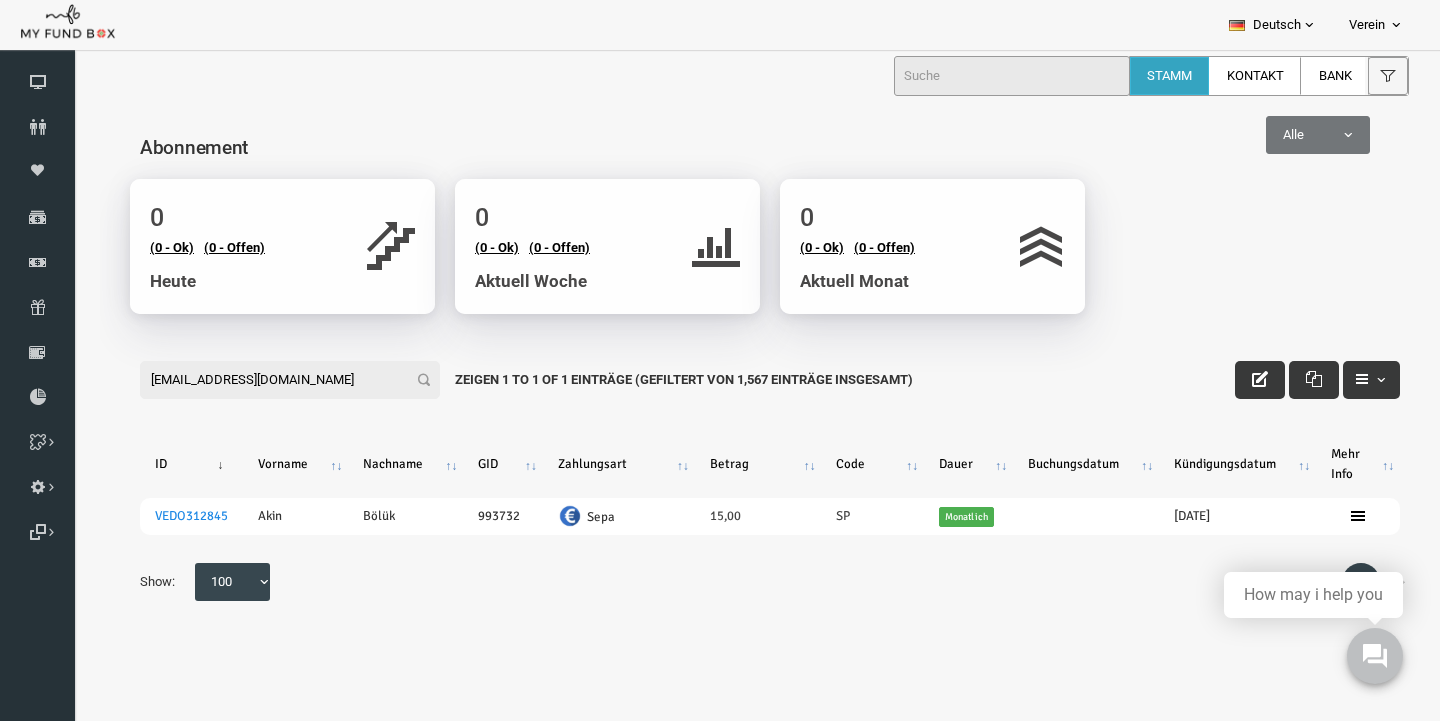 click on "[EMAIL_ADDRESS][DOMAIN_NAME]" at bounding box center (262, 380) 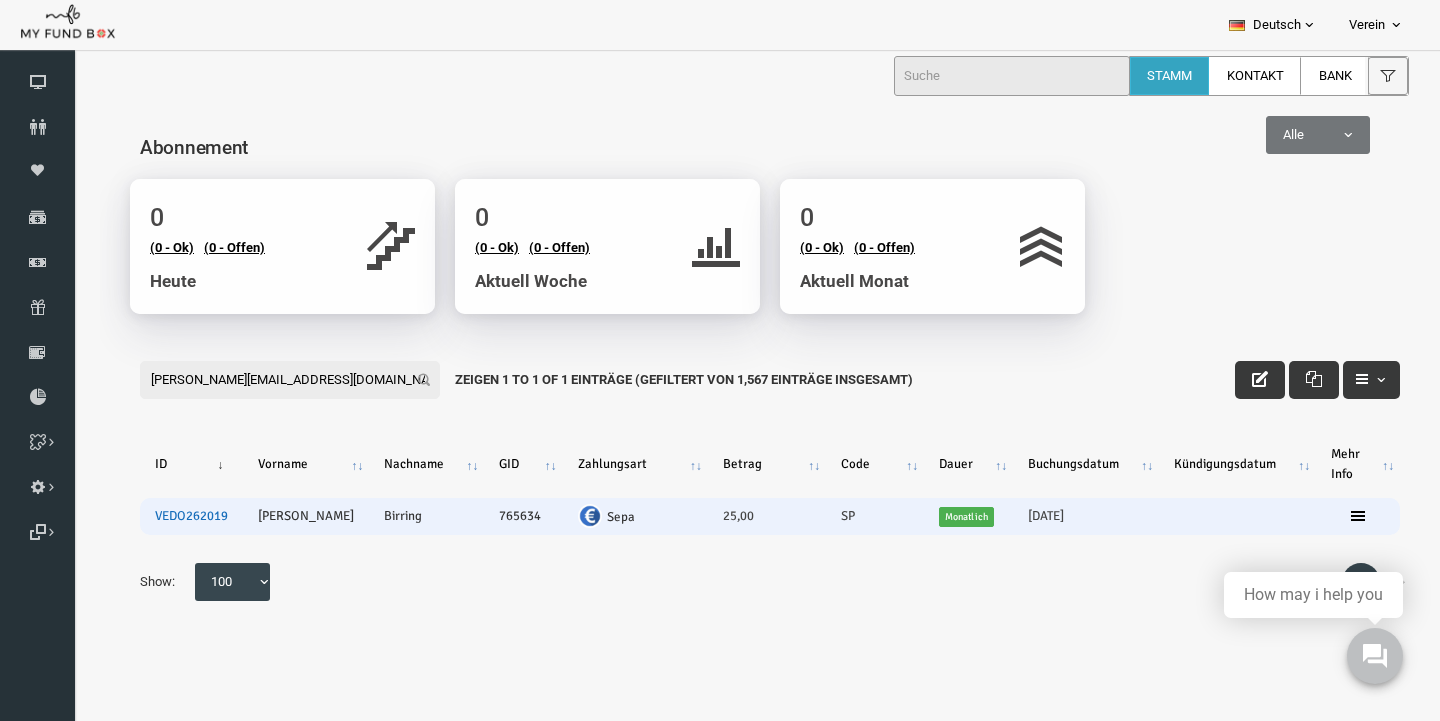 type on "[PERSON_NAME][EMAIL_ADDRESS][DOMAIN_NAME]" 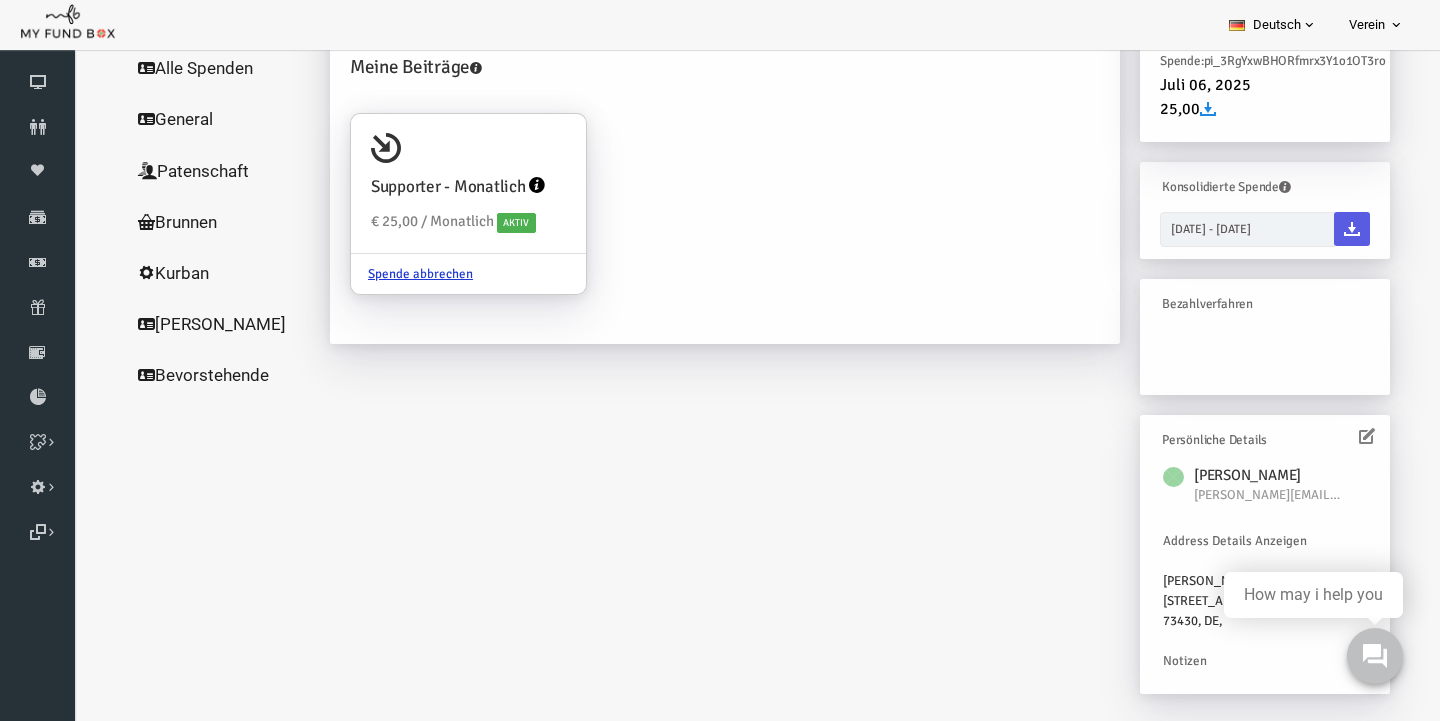 scroll, scrollTop: 230, scrollLeft: 0, axis: vertical 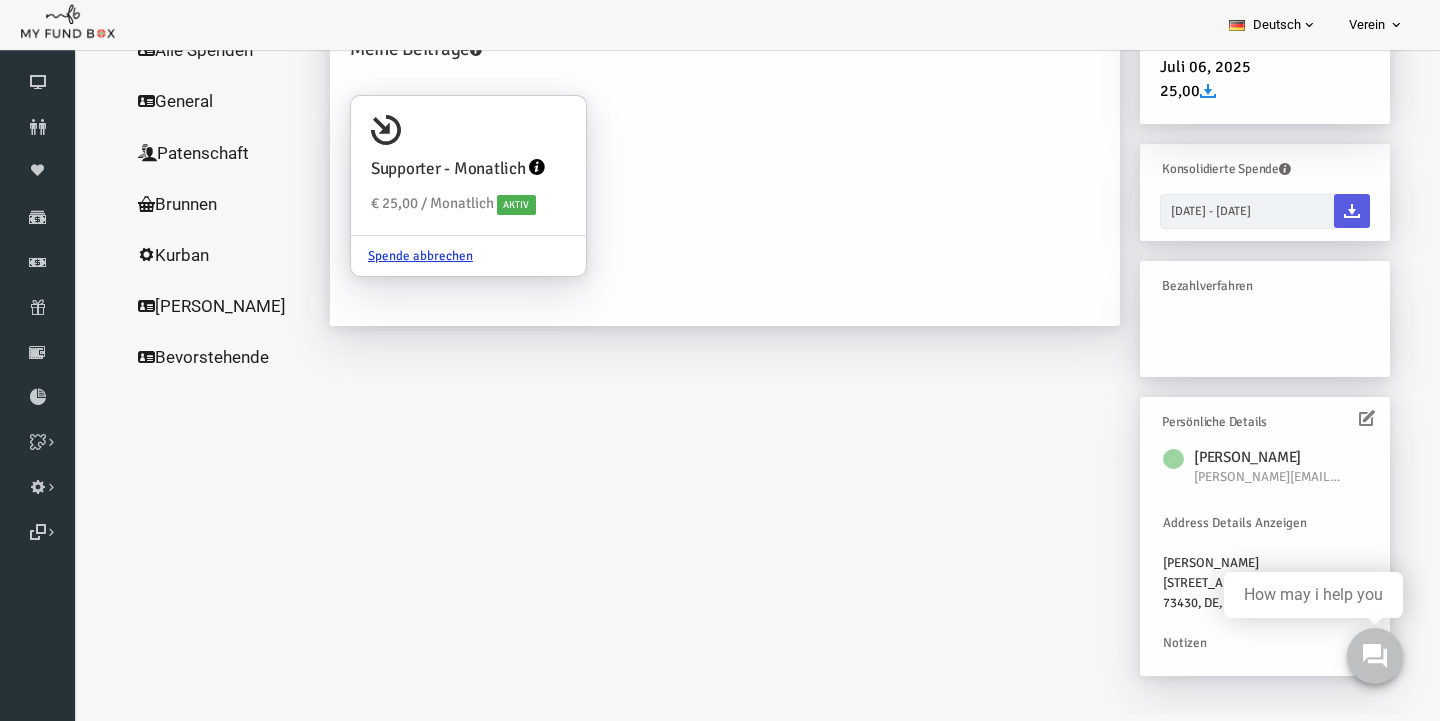 click at bounding box center [1339, 418] 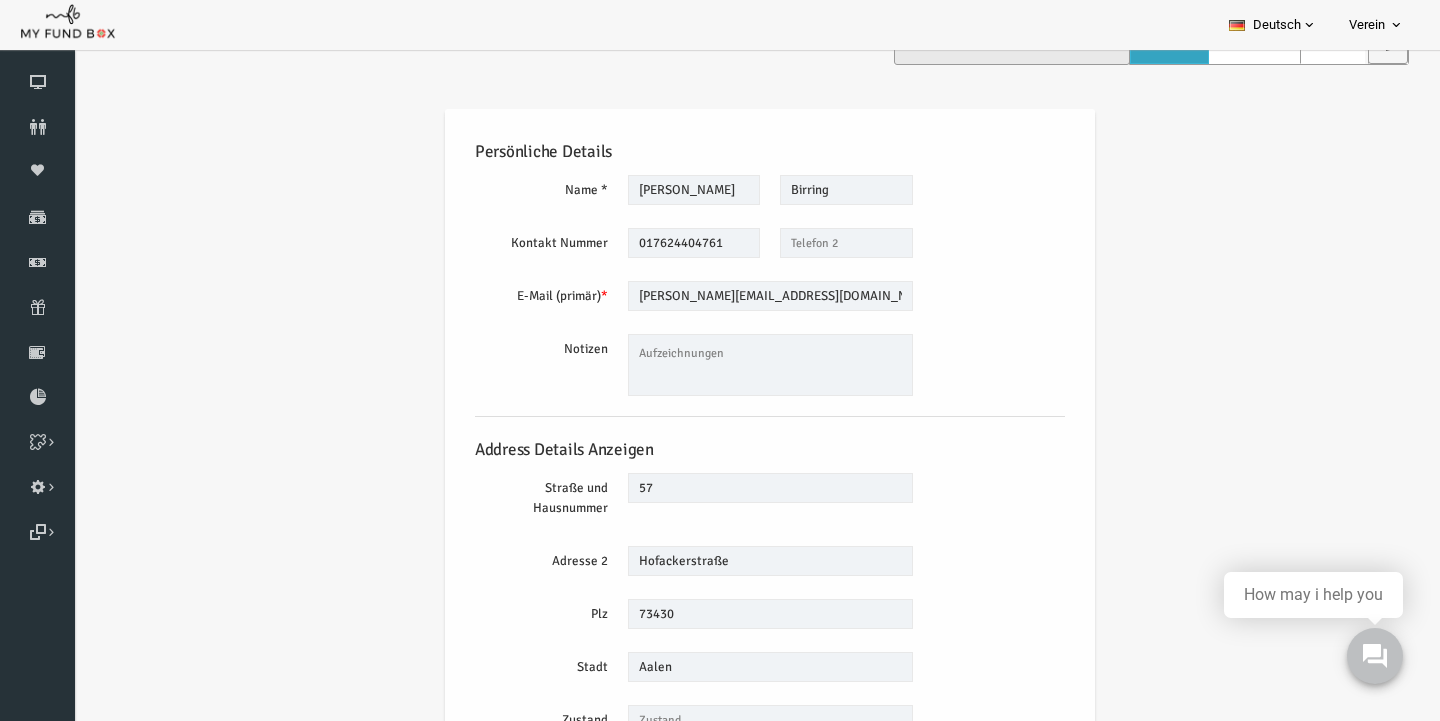 scroll, scrollTop: 0, scrollLeft: 0, axis: both 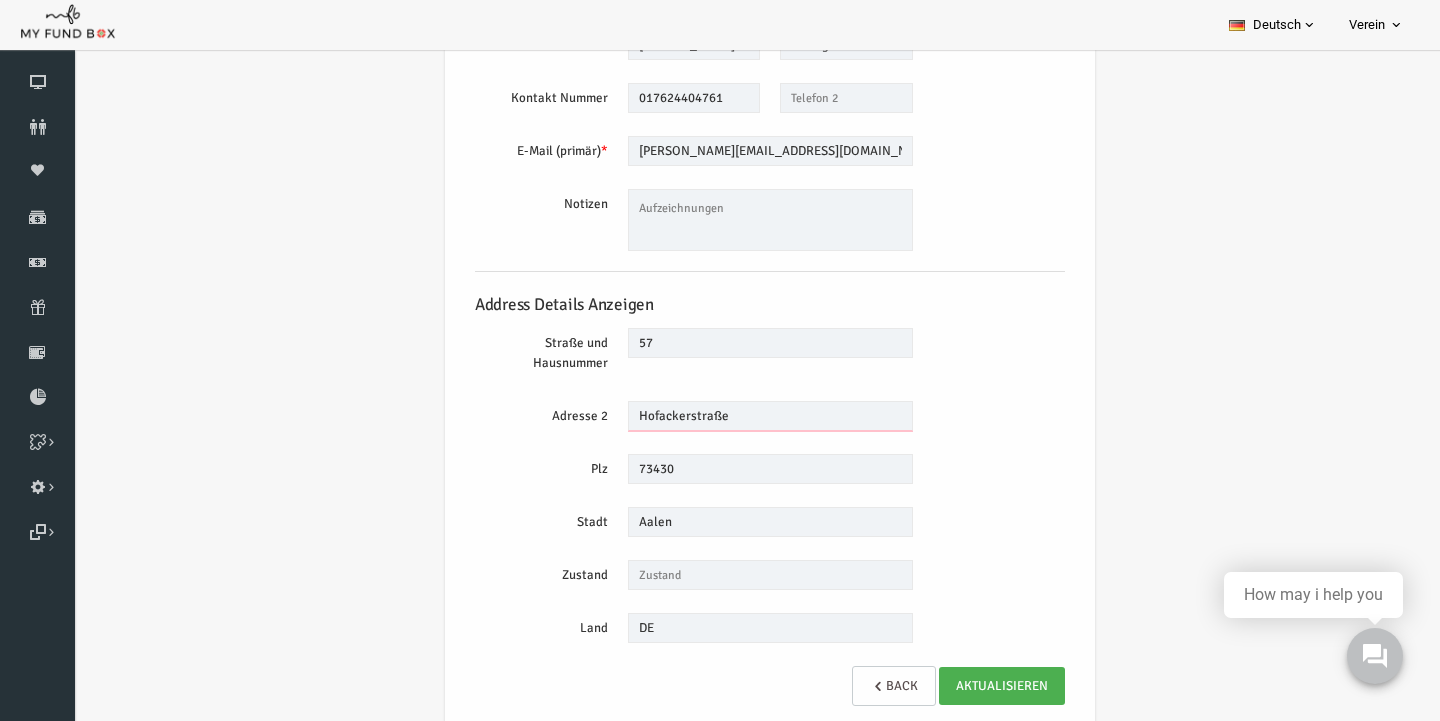 drag, startPoint x: 723, startPoint y: 413, endPoint x: 530, endPoint y: 432, distance: 193.93298 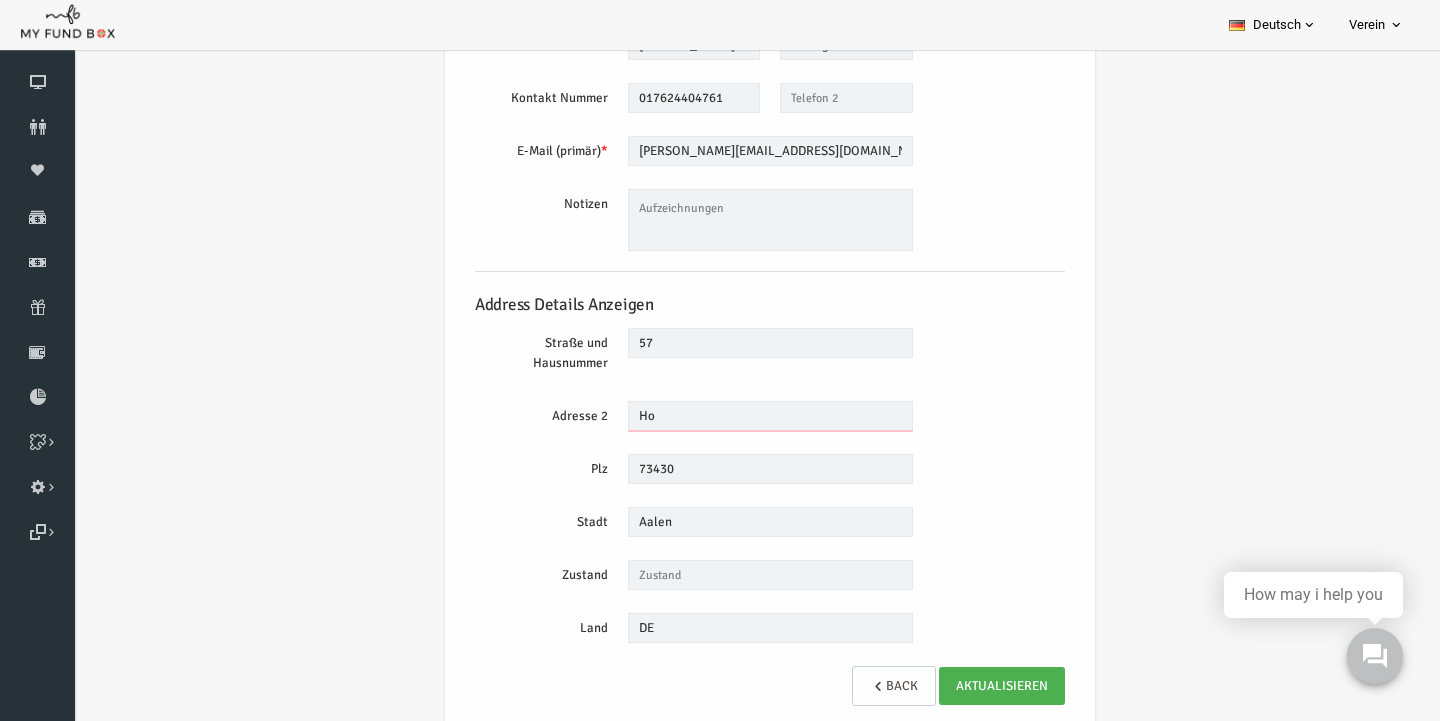 type on "H" 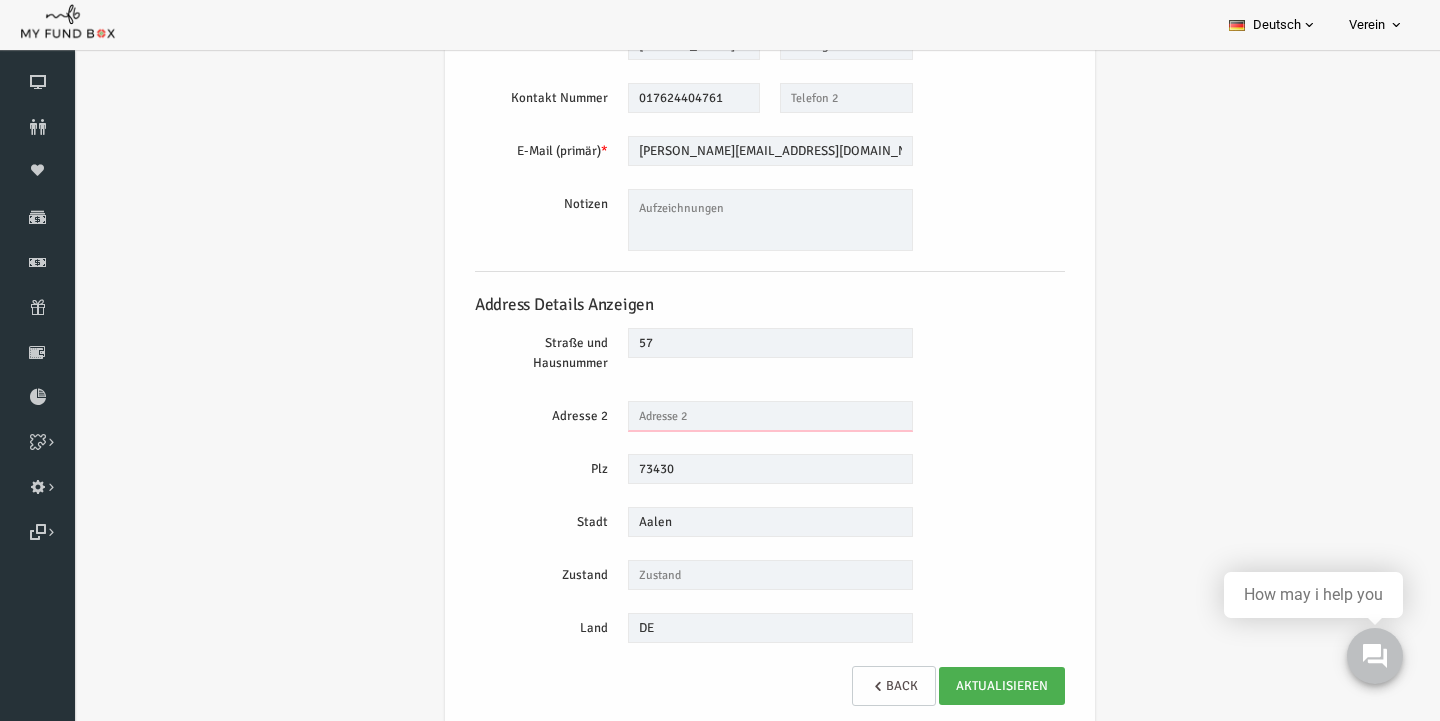 type 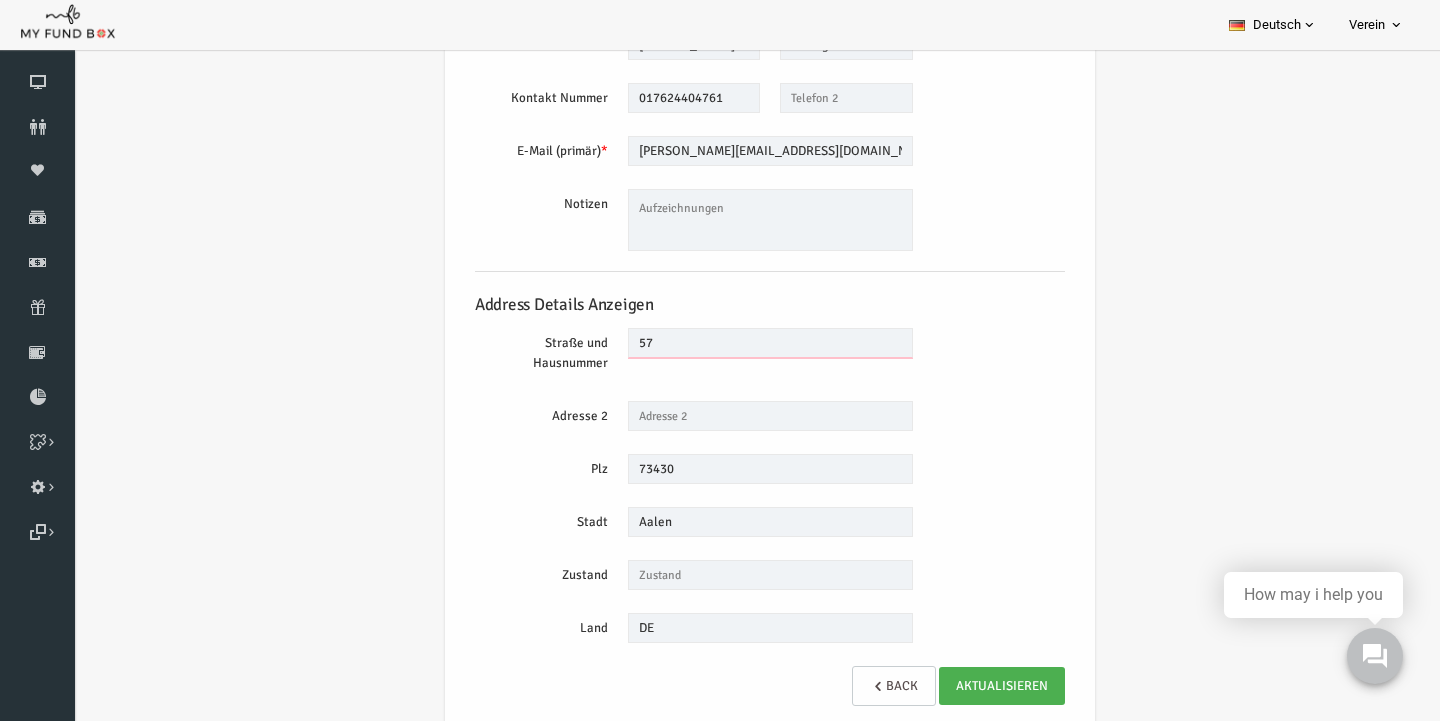click on "57" at bounding box center (742, 343) 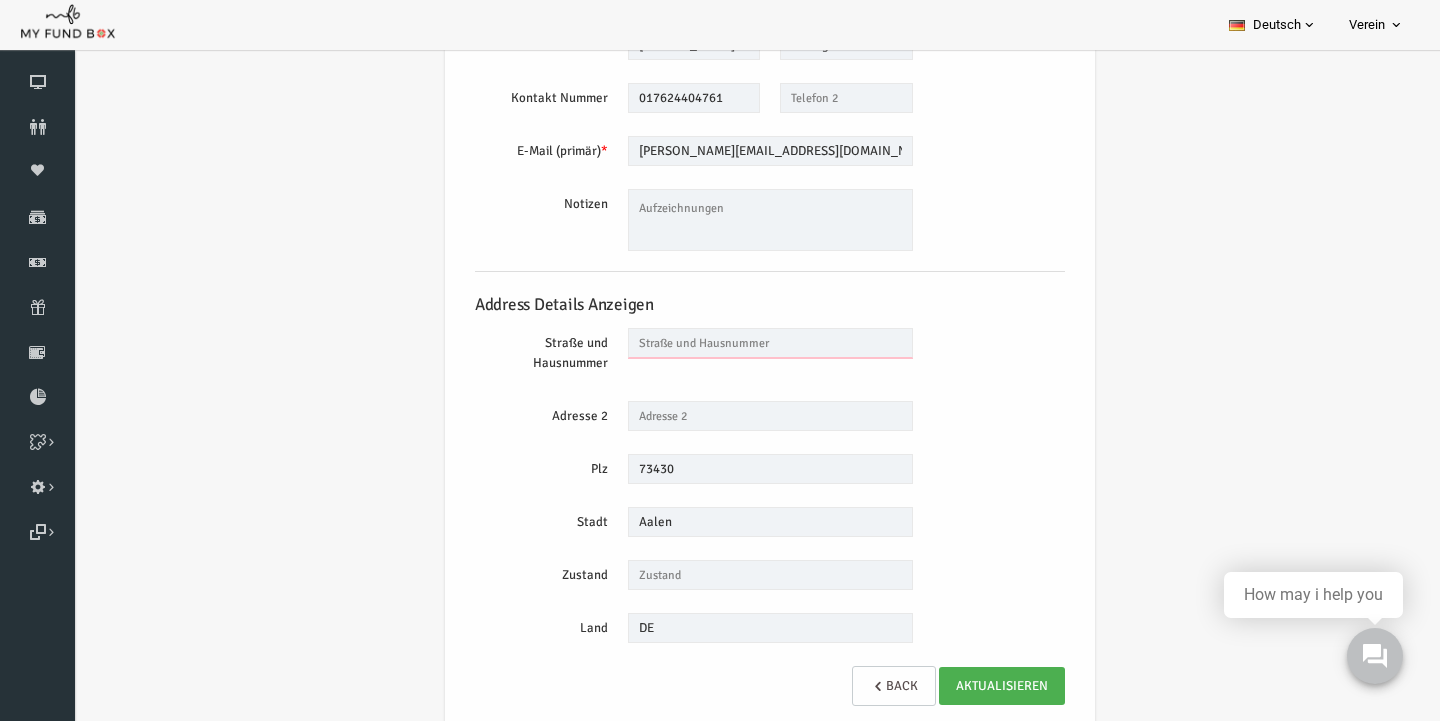 paste on "[STREET_ADDRESS]" 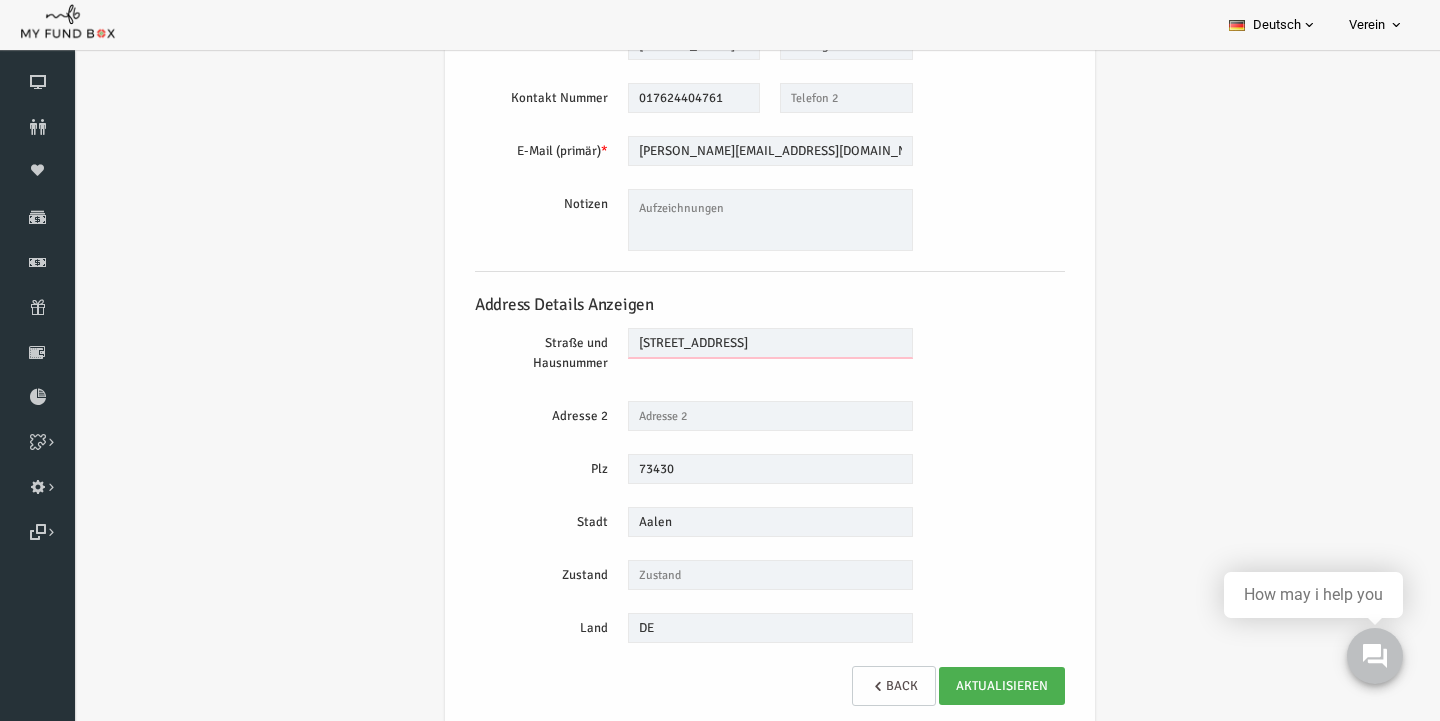 type on "[STREET_ADDRESS]" 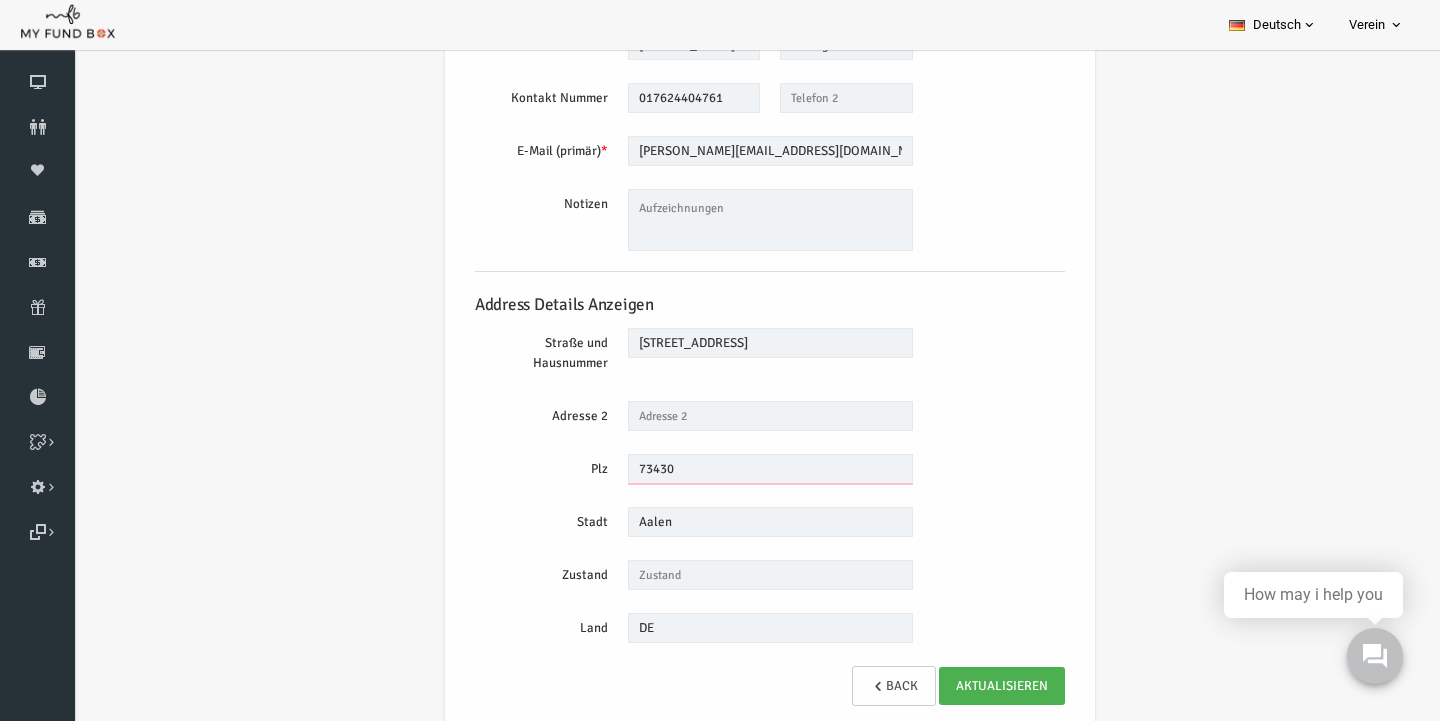 click on "73430" at bounding box center (742, 469) 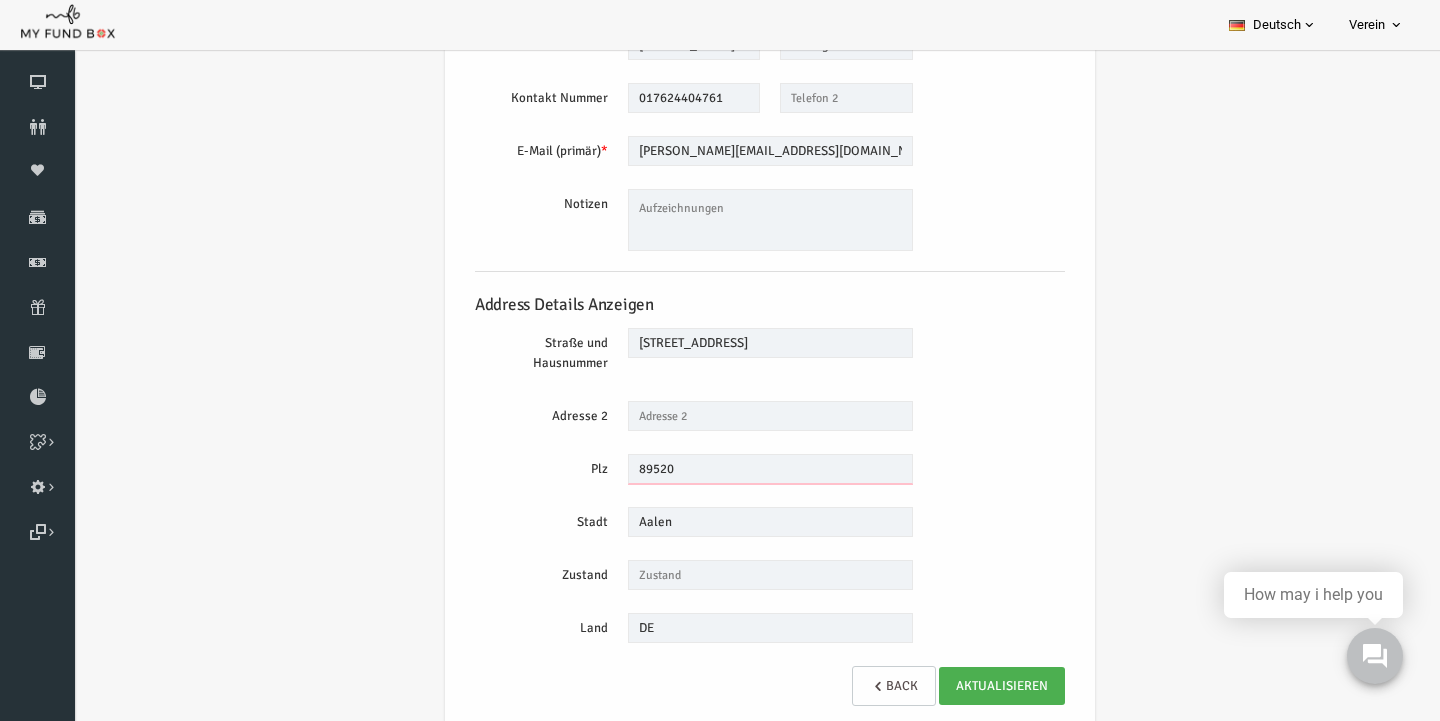 type on "89520" 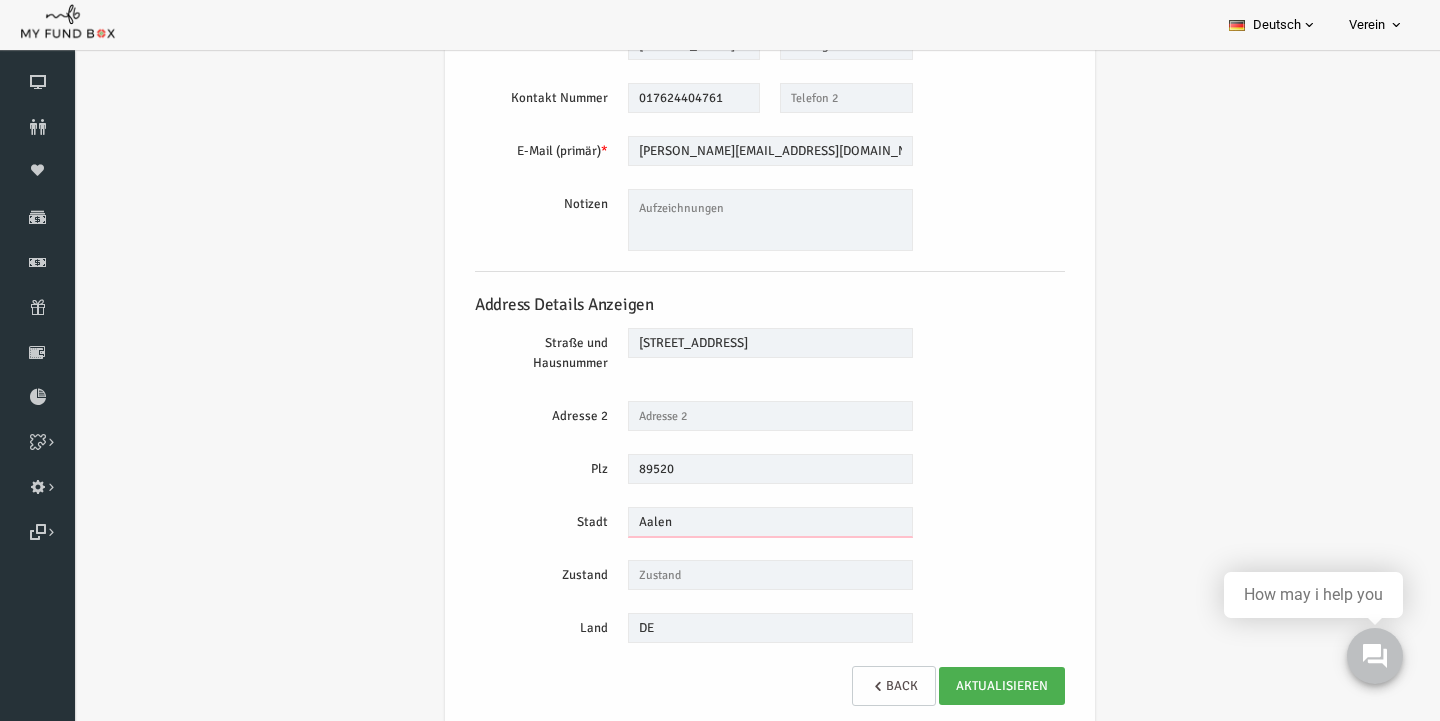 click on "Aalen" at bounding box center (742, 522) 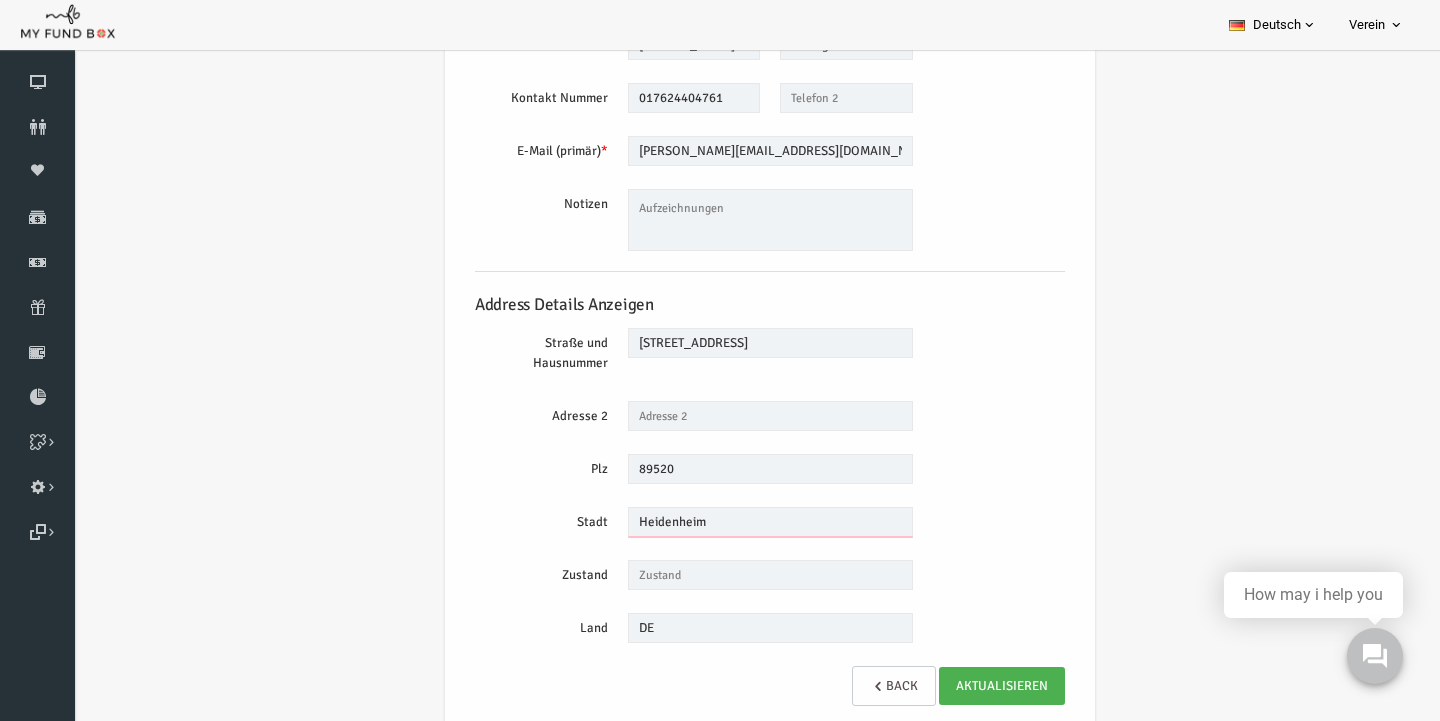 scroll, scrollTop: 237, scrollLeft: 0, axis: vertical 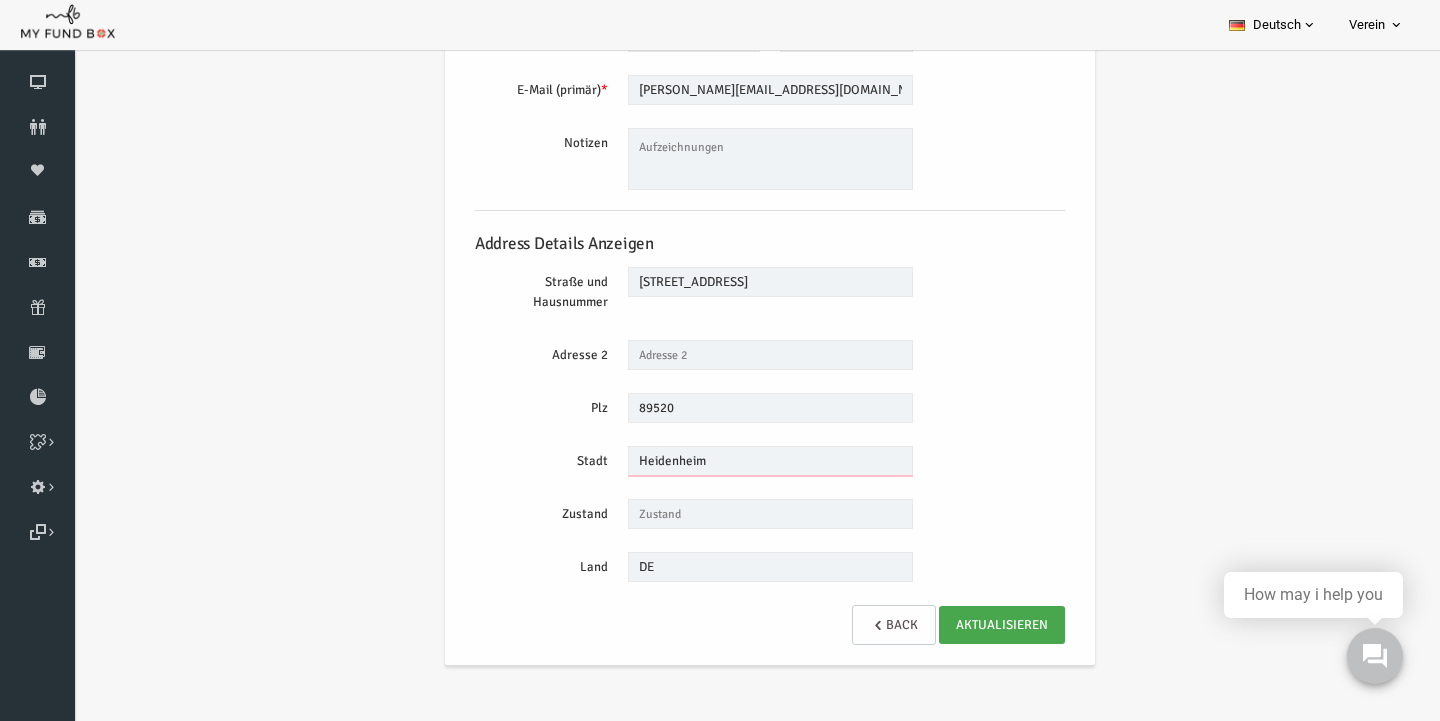 type on "Heidenheim" 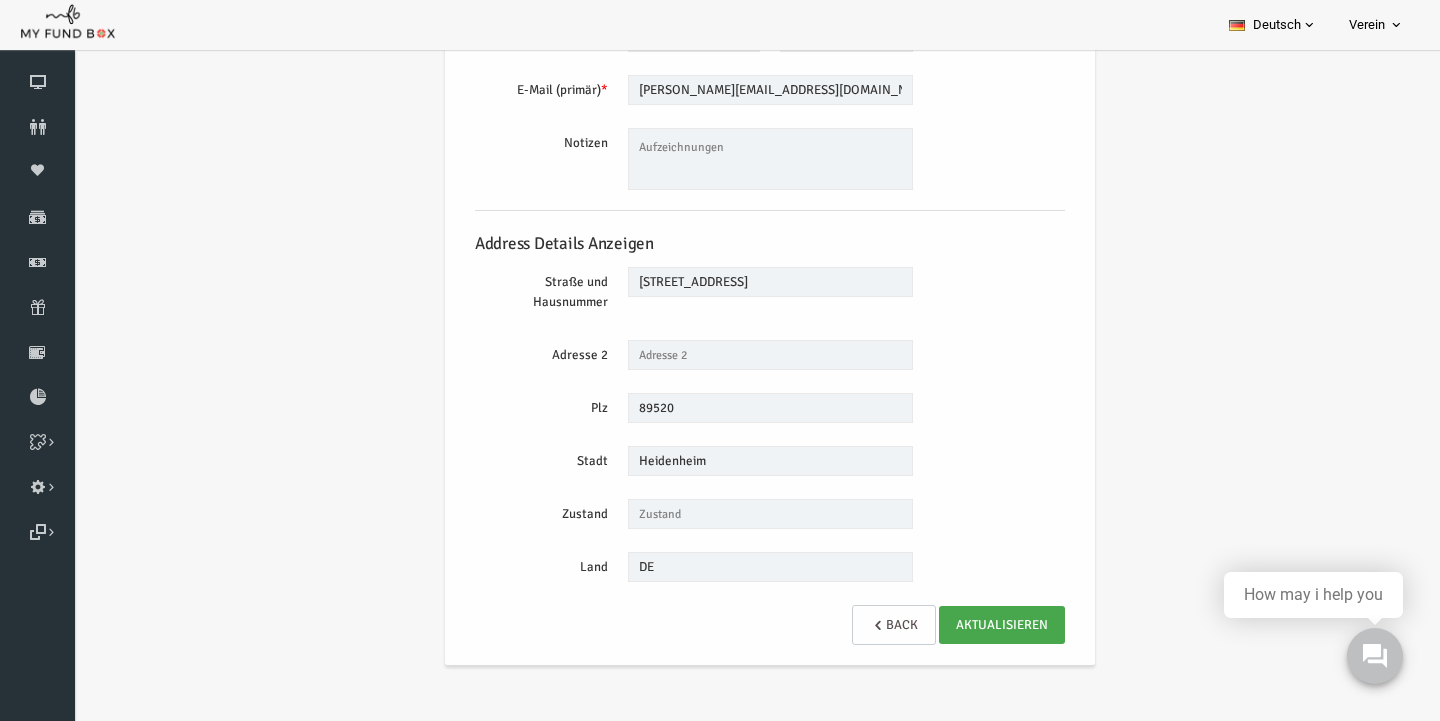 click on "AKTUALISIEREN" at bounding box center [974, 625] 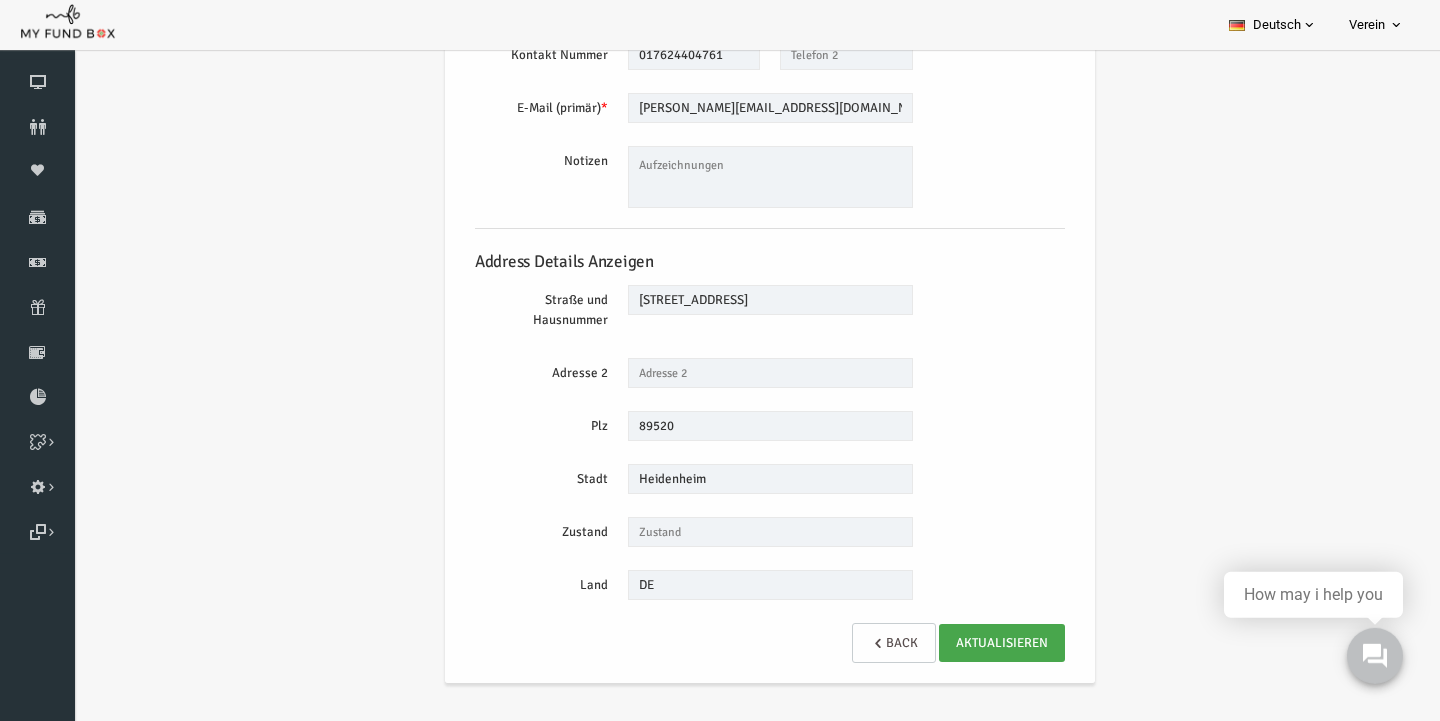 scroll, scrollTop: 237, scrollLeft: 0, axis: vertical 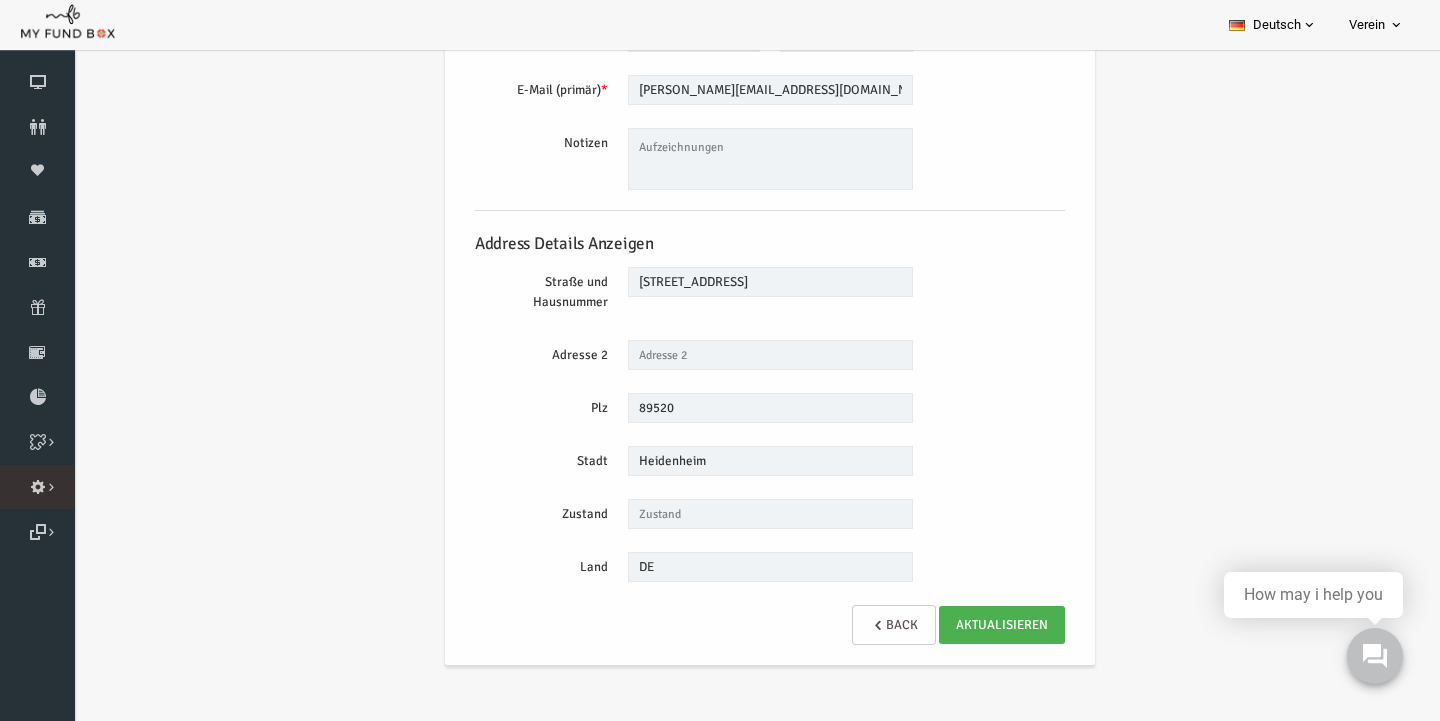 click on "Importieren" at bounding box center (0, 0) 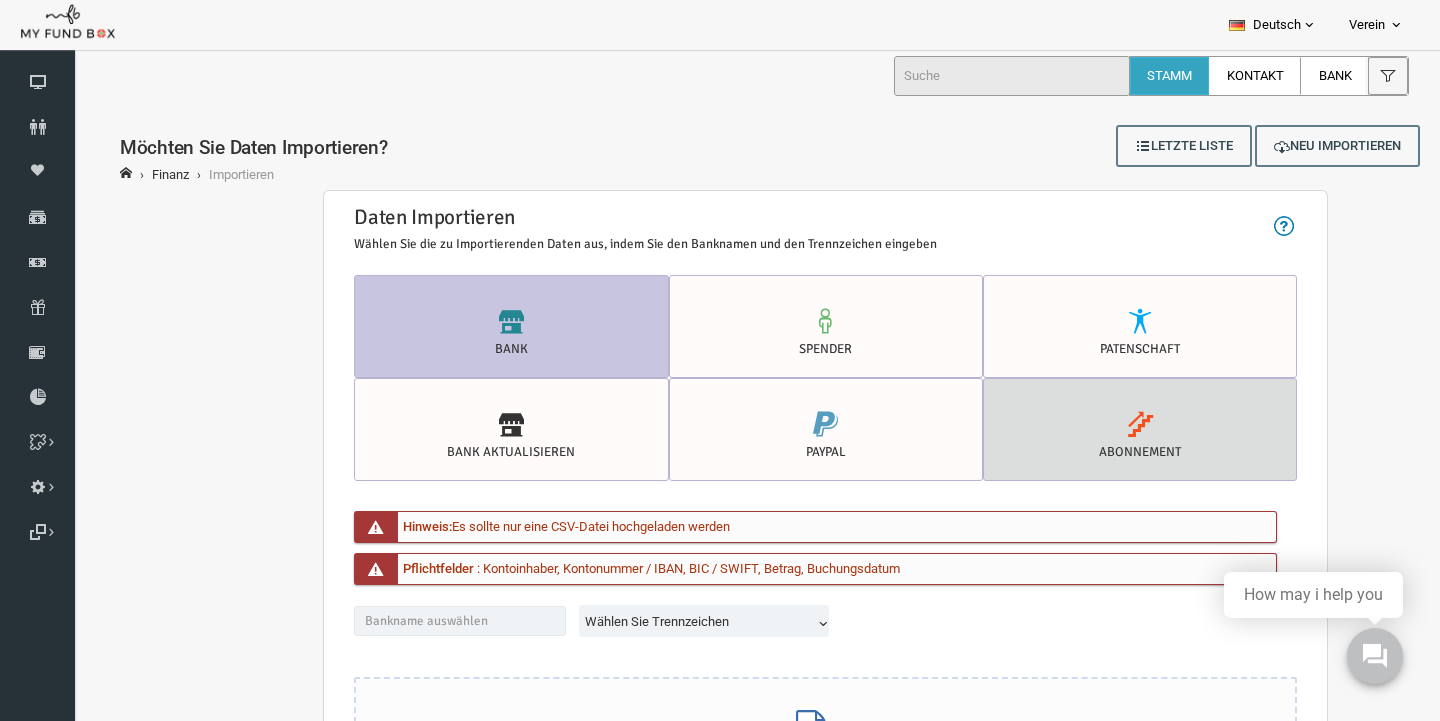 scroll, scrollTop: 0, scrollLeft: 0, axis: both 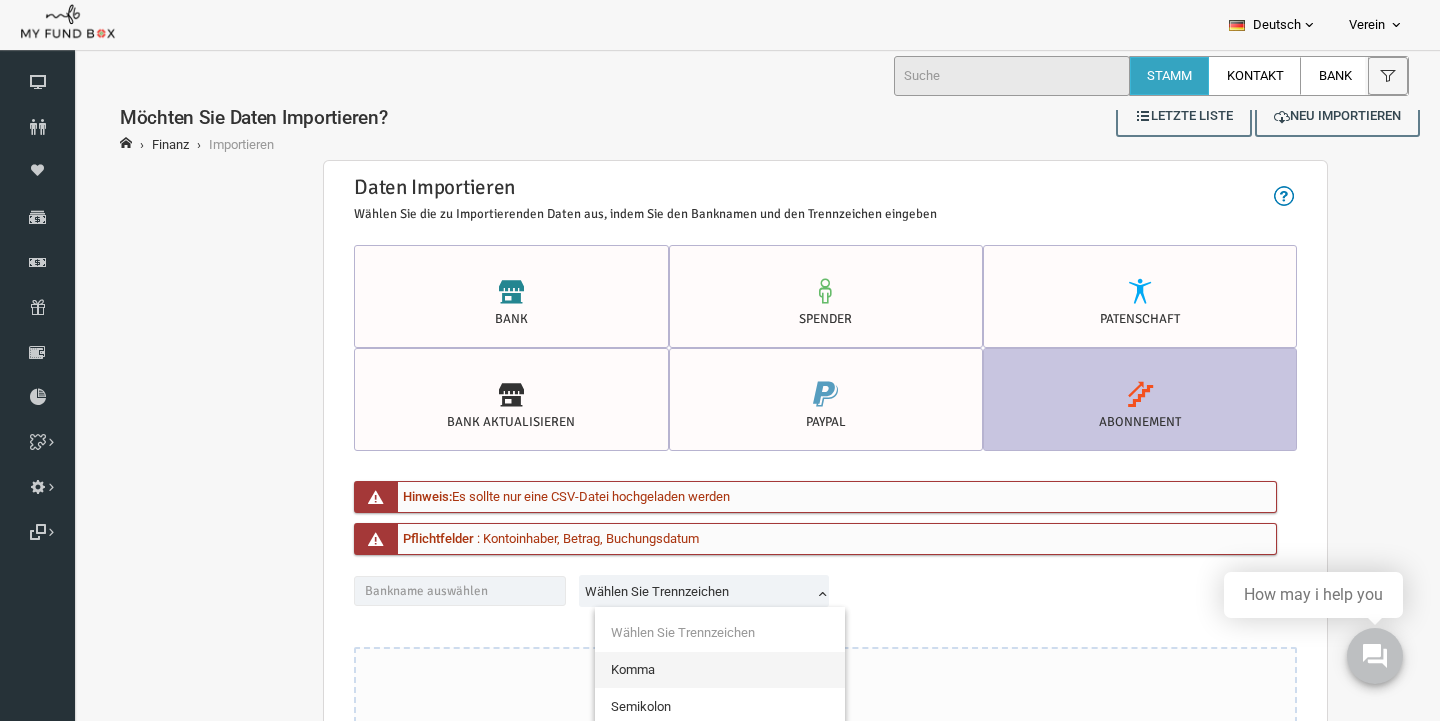 click on "Wählen Sie Trennzeichen" at bounding box center (678, 592) 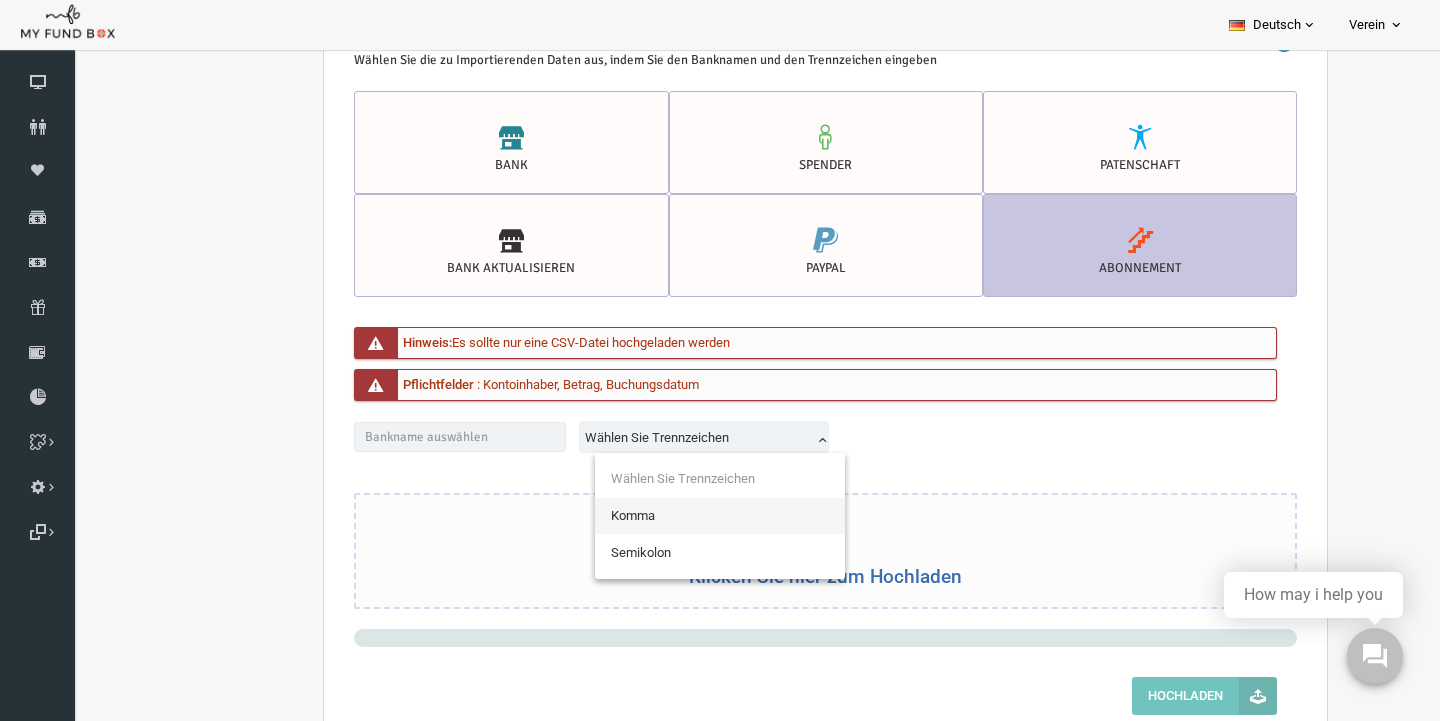 scroll, scrollTop: 194, scrollLeft: 0, axis: vertical 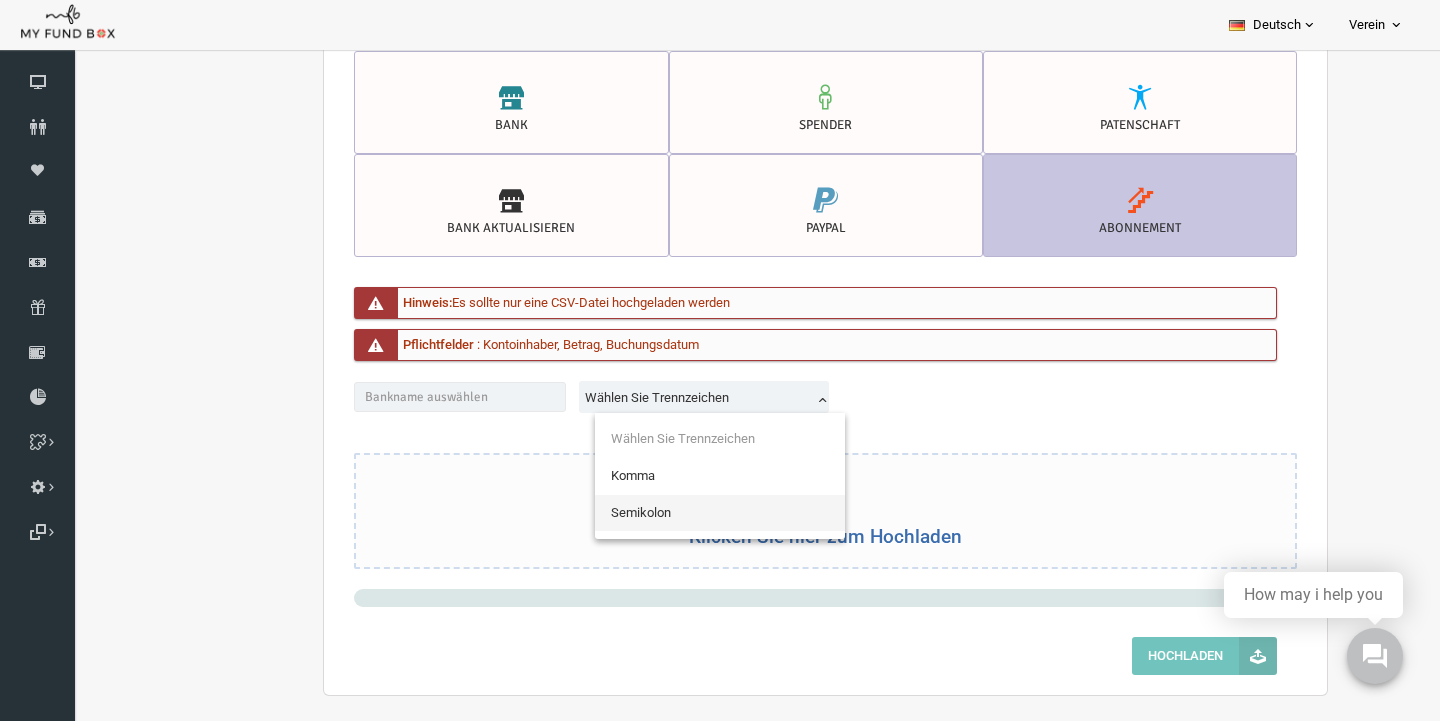 select on "Semicolon" 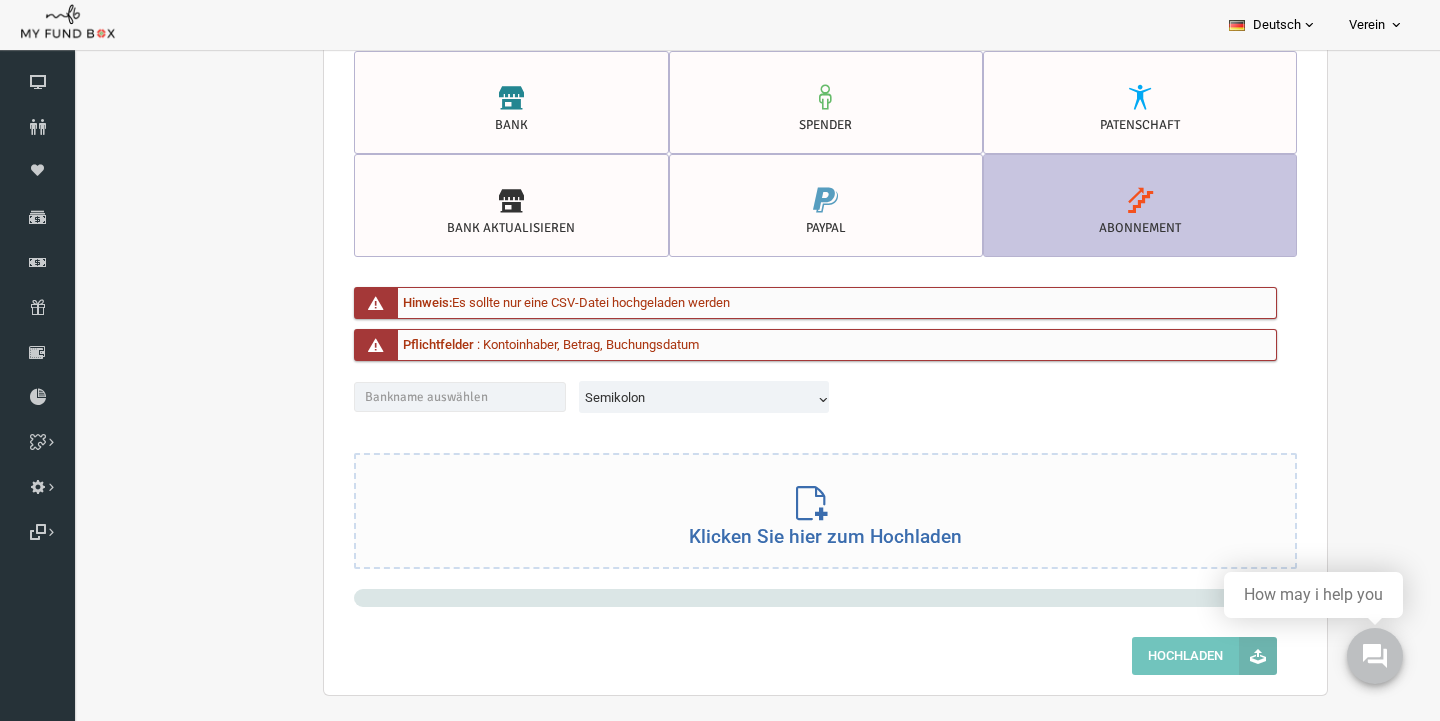 click on "Klicken Sie hier zum Hochladen" at bounding box center (797, 509) 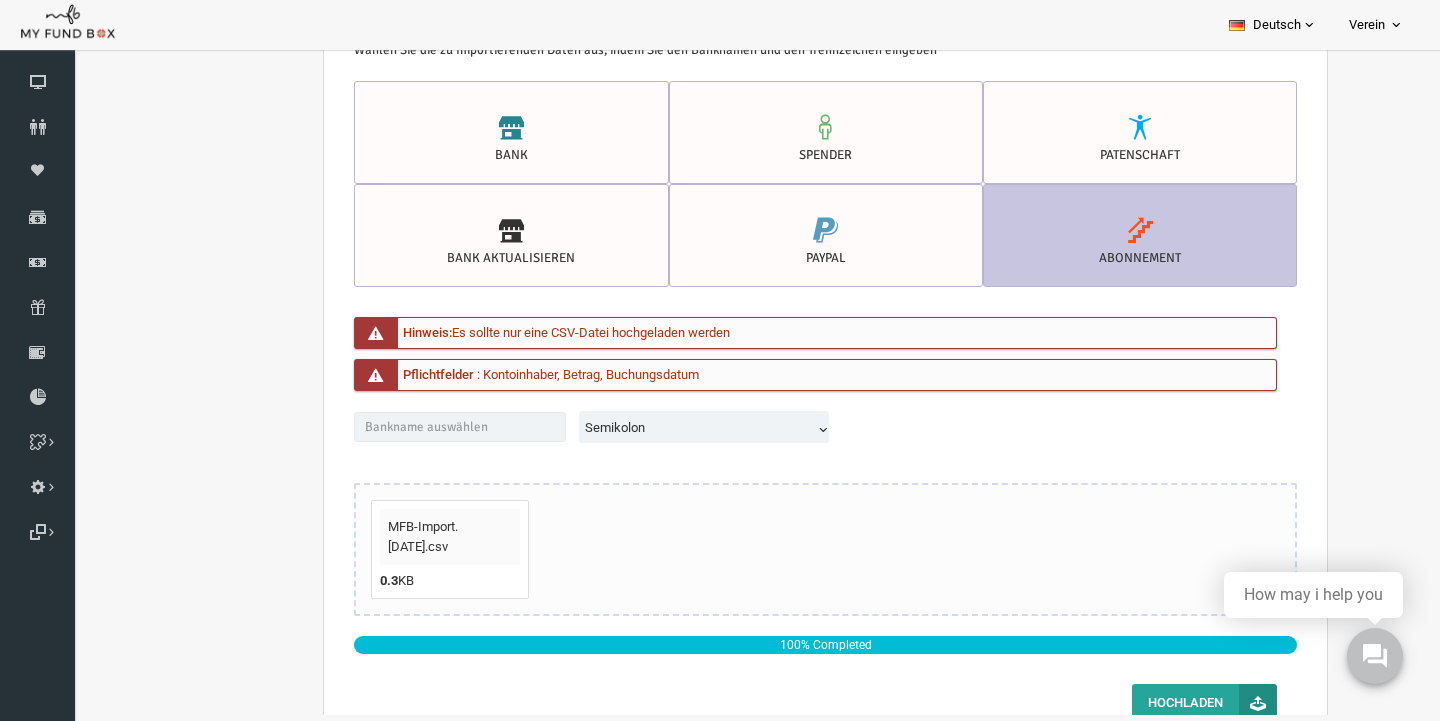 scroll, scrollTop: 47, scrollLeft: 0, axis: vertical 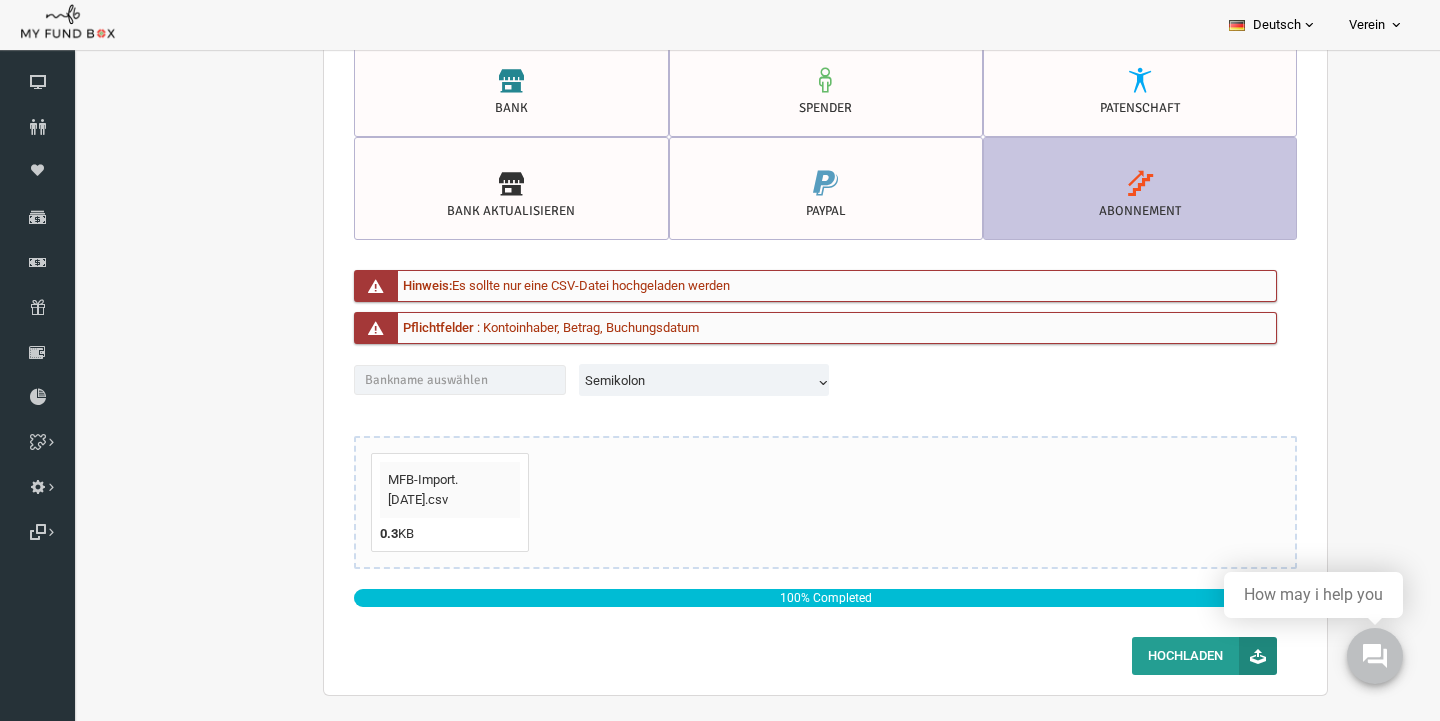 click on "Hochladen" at bounding box center (1176, 656) 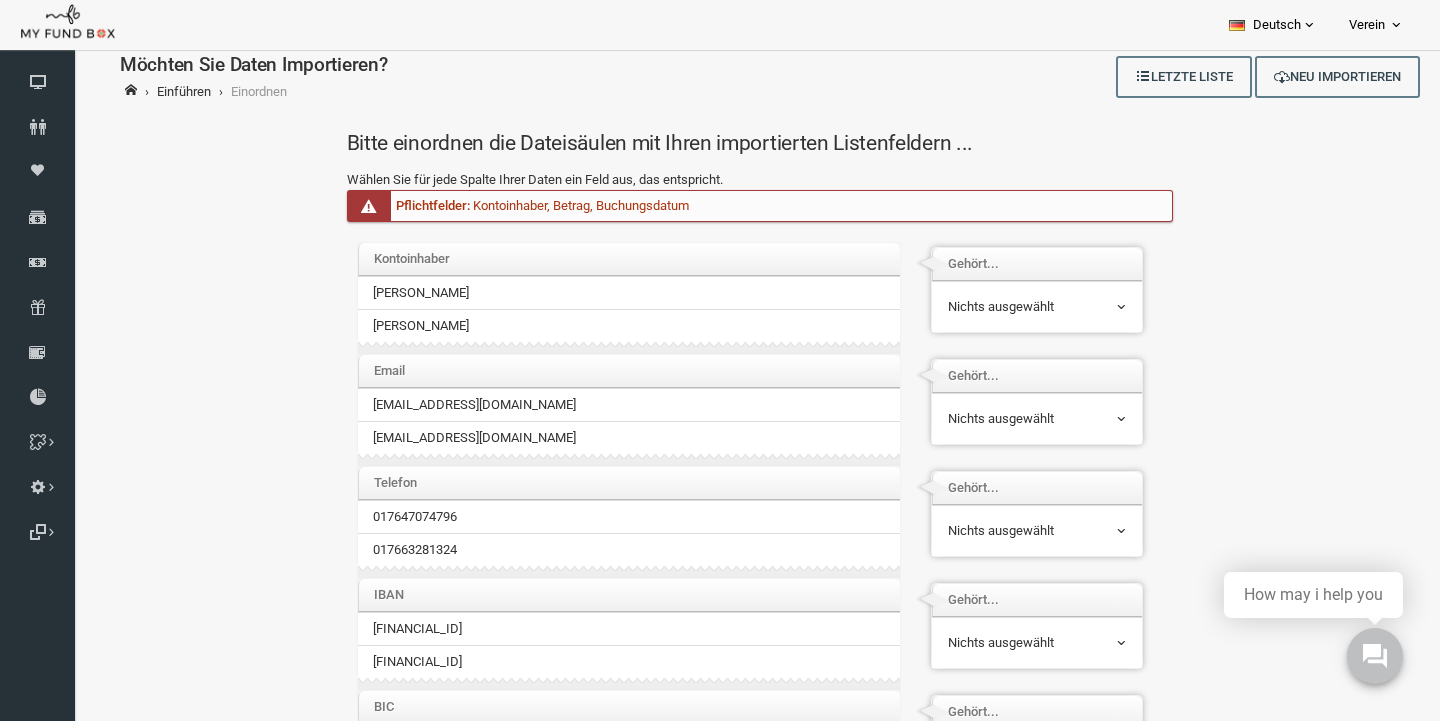 scroll, scrollTop: 0, scrollLeft: 0, axis: both 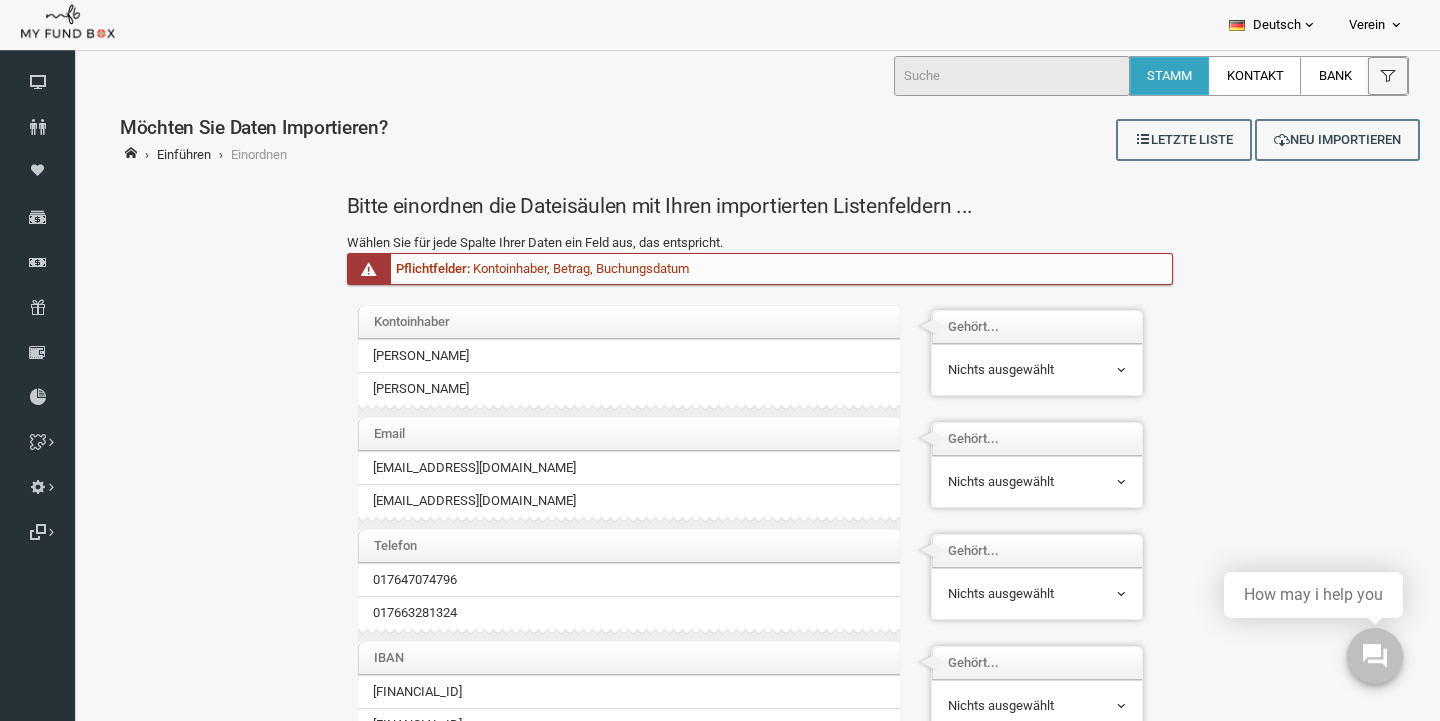 click on "Nichts ausgewählt" at bounding box center (1009, 370) 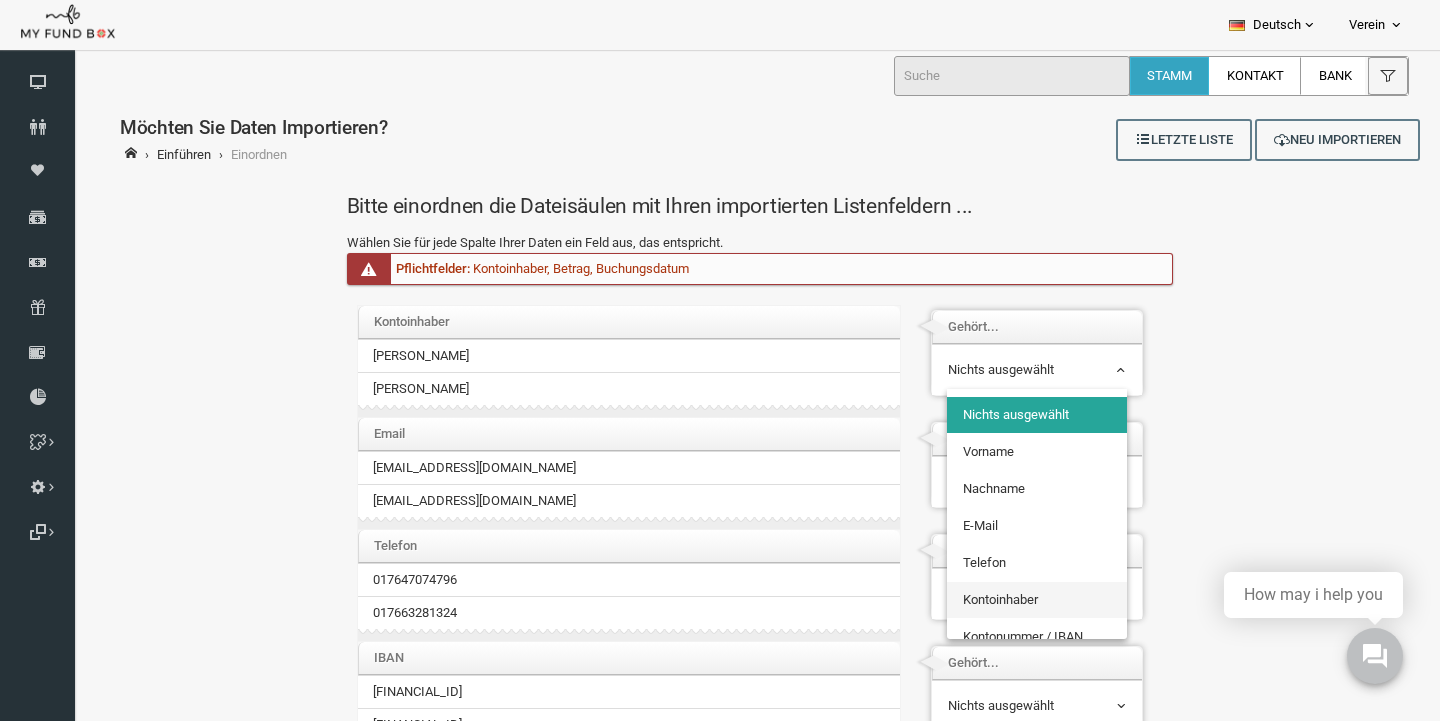 select on "AccName" 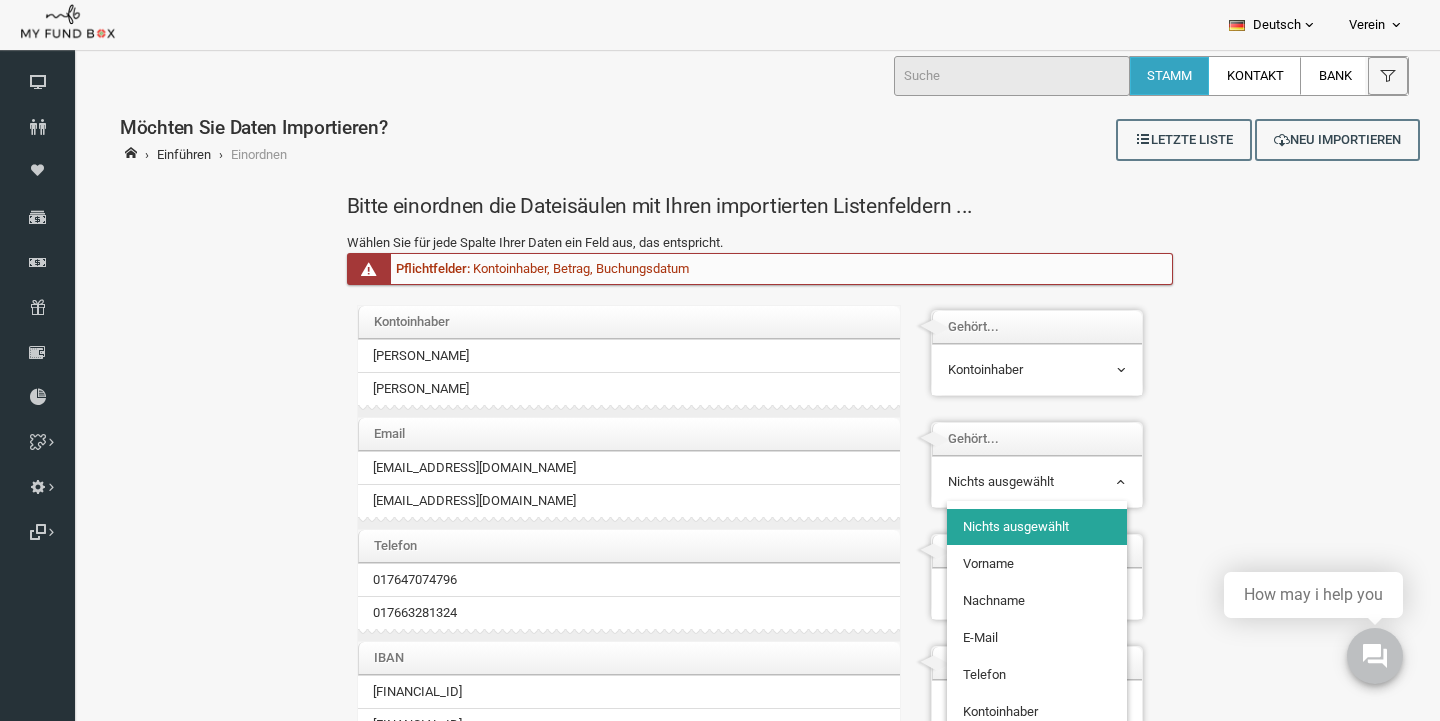 click on "Nichts ausgewählt" at bounding box center [1009, 482] 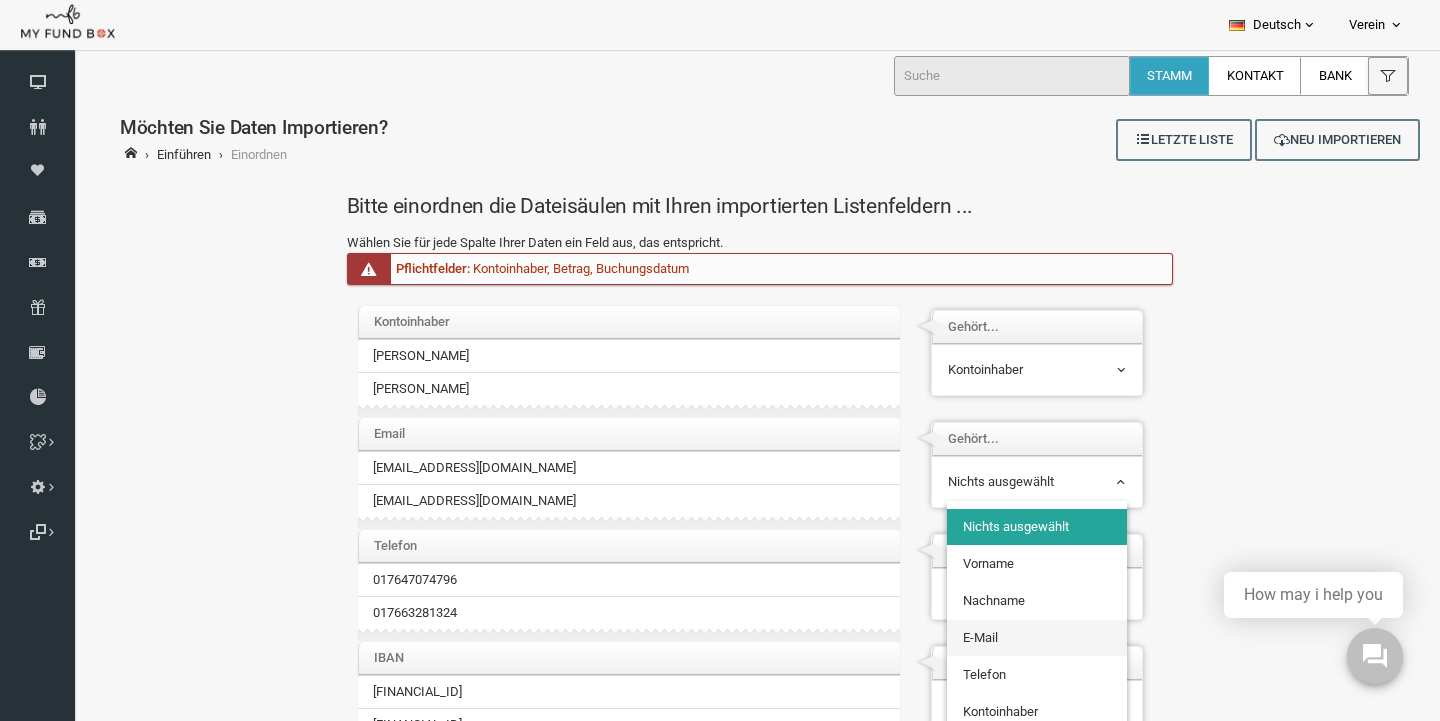 select on "Email_1" 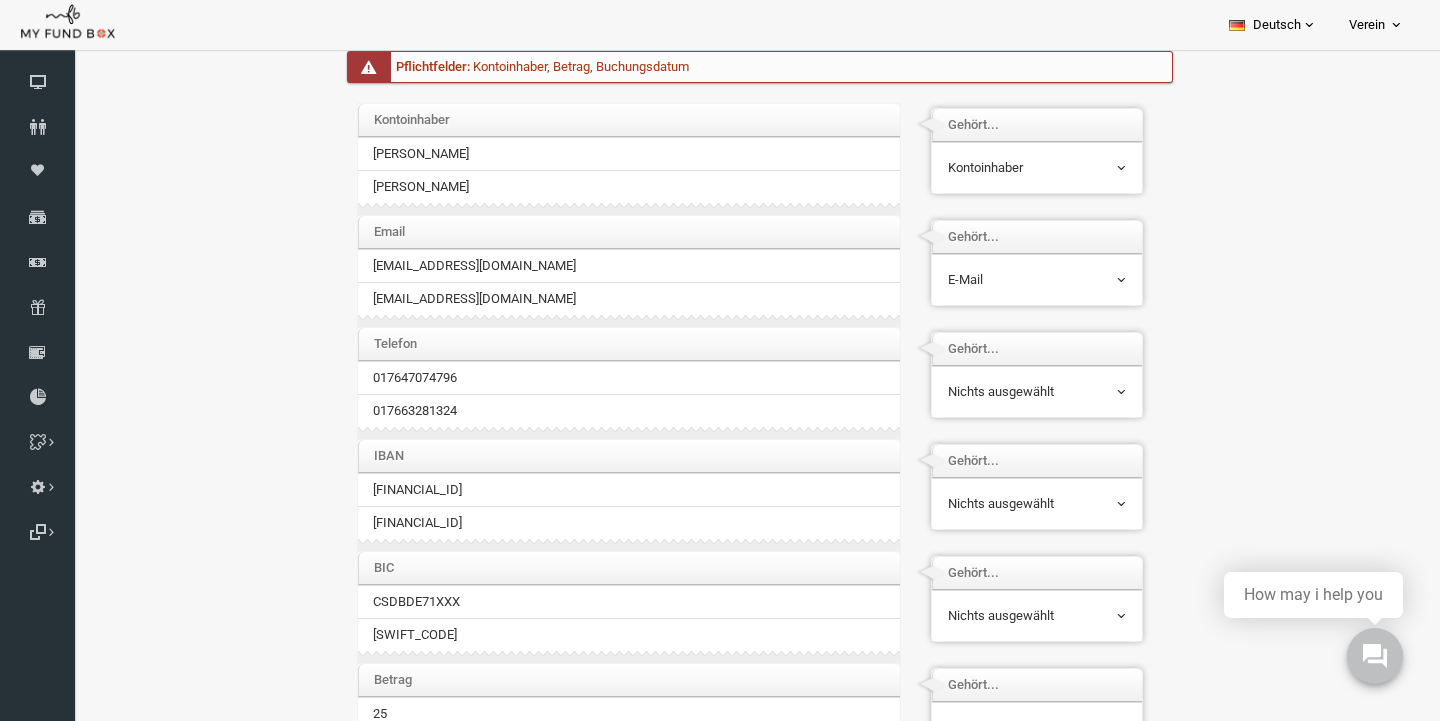 scroll, scrollTop: 237, scrollLeft: 0, axis: vertical 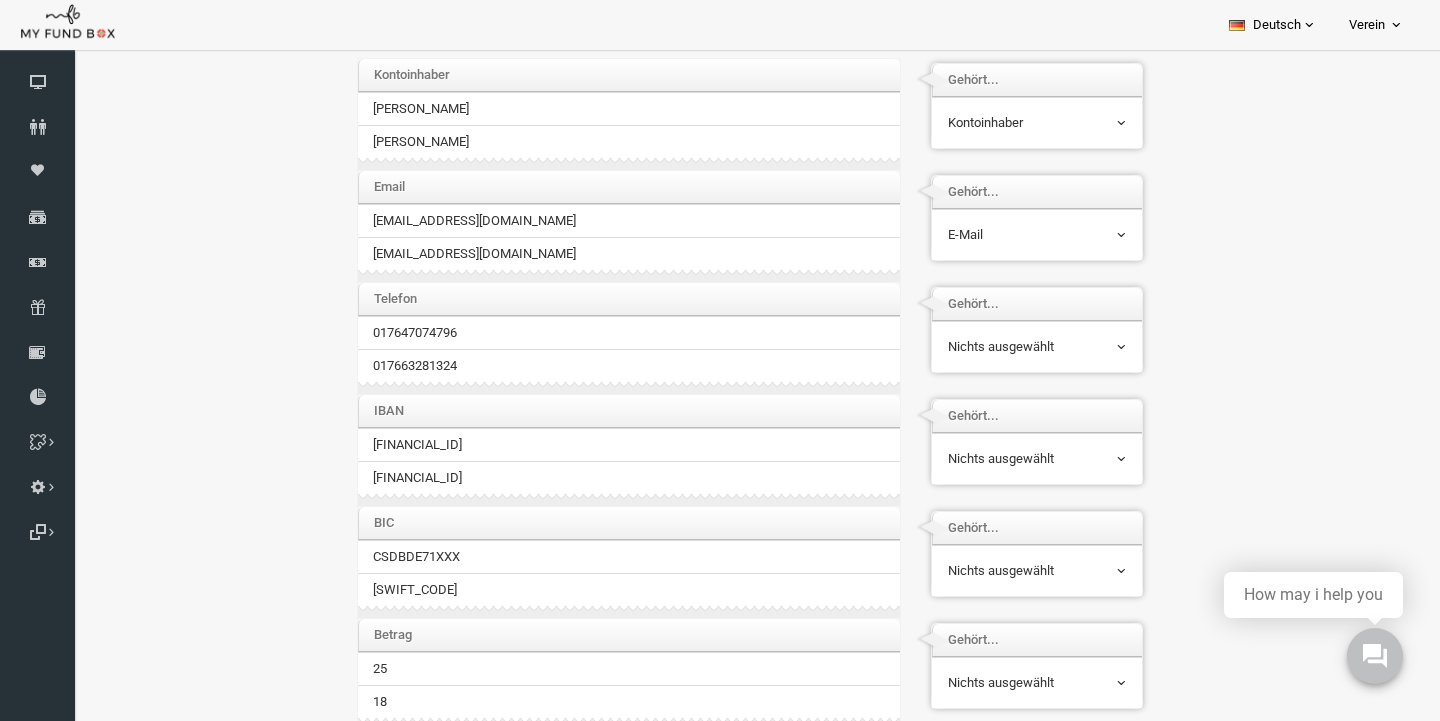 click on "Nichts ausgewählt" at bounding box center [1009, 347] 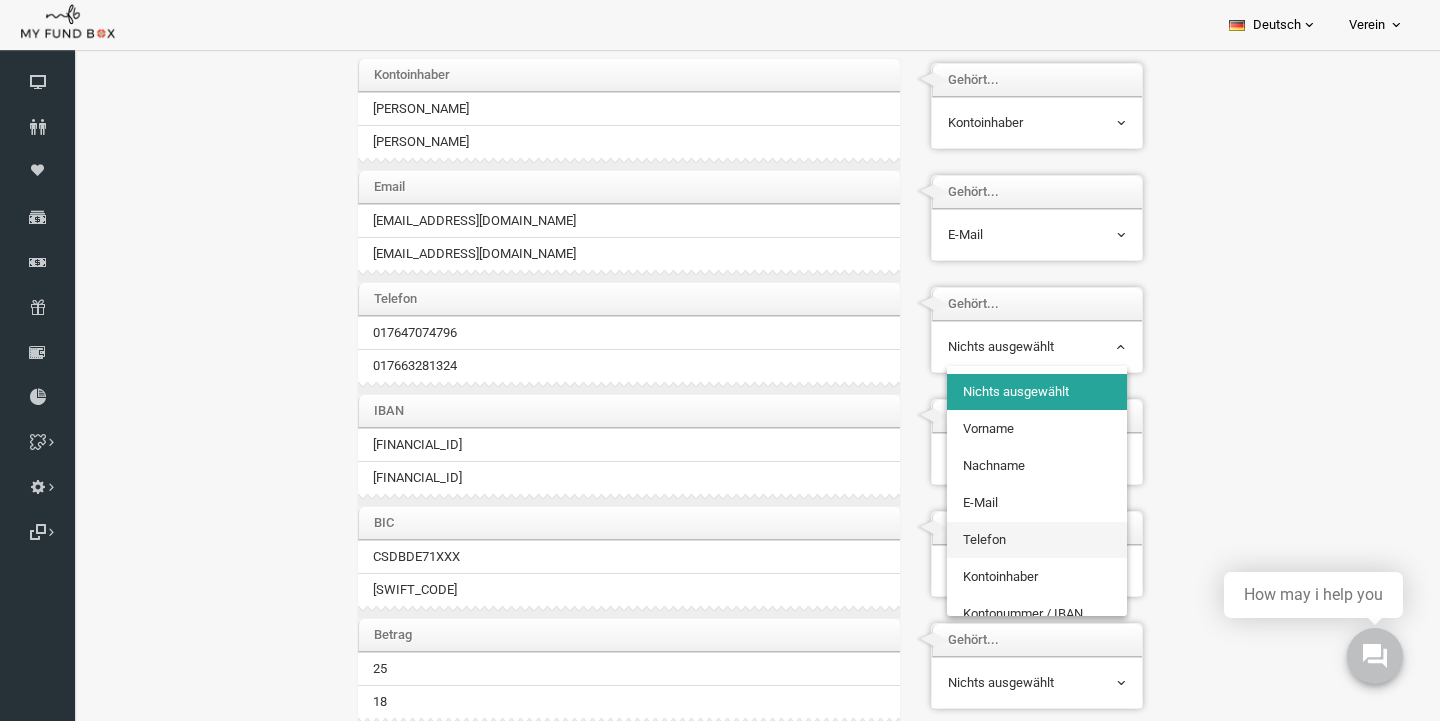 select on "PhoneNr_1" 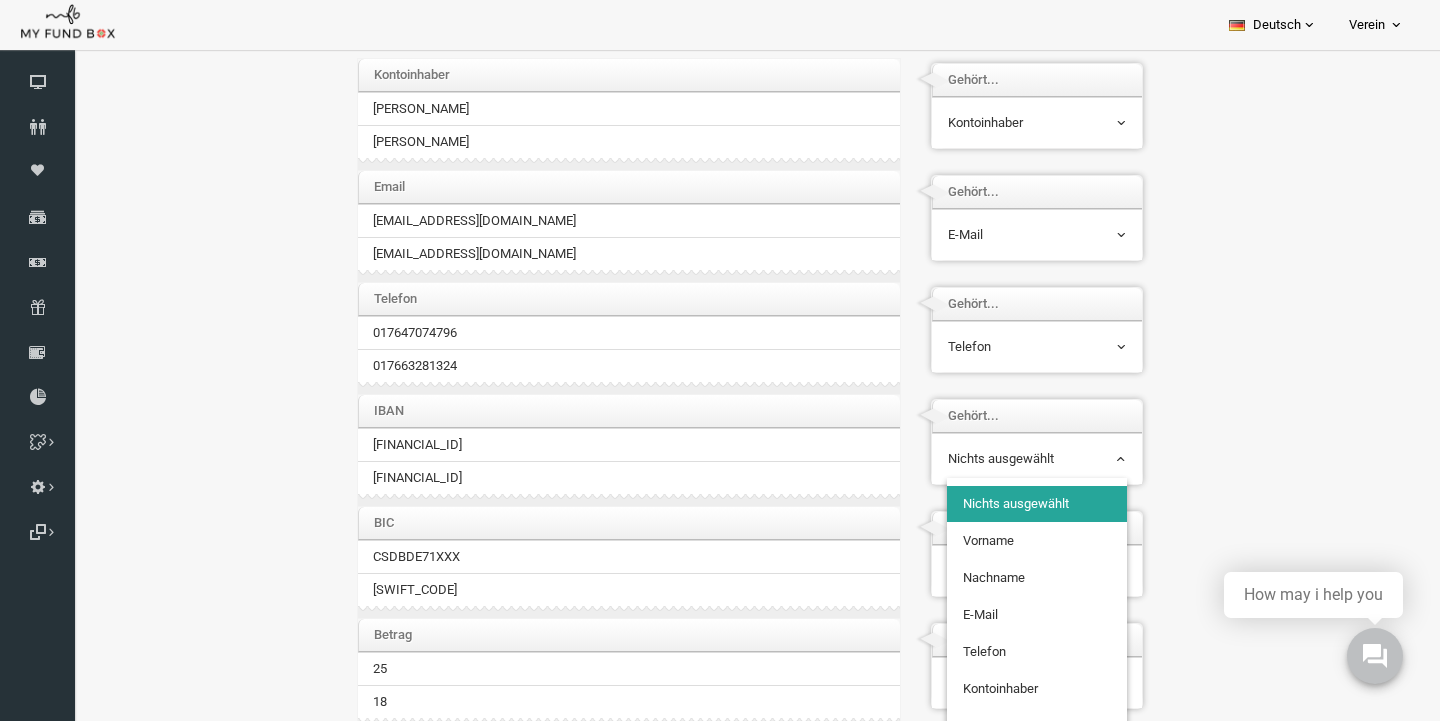 click on "Nichts ausgewählt" at bounding box center (1009, 459) 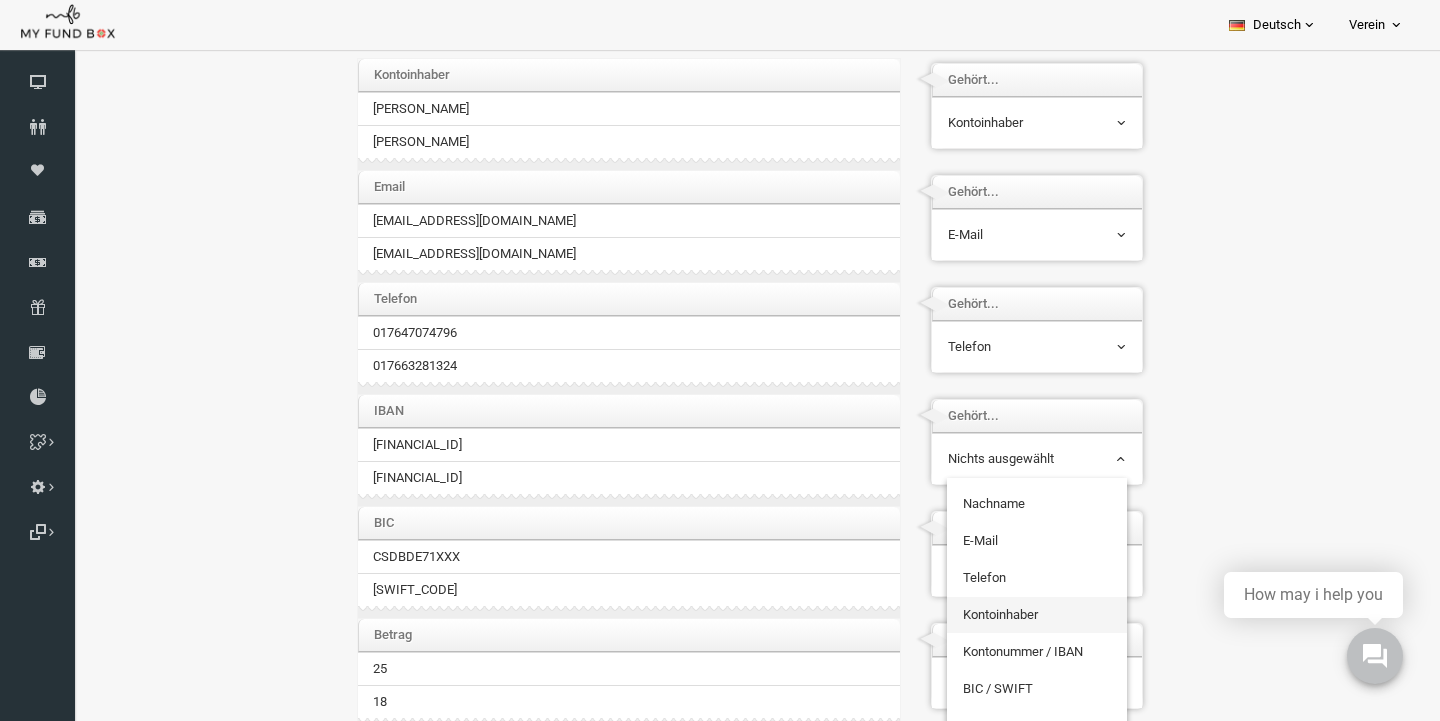 scroll, scrollTop: 90, scrollLeft: 0, axis: vertical 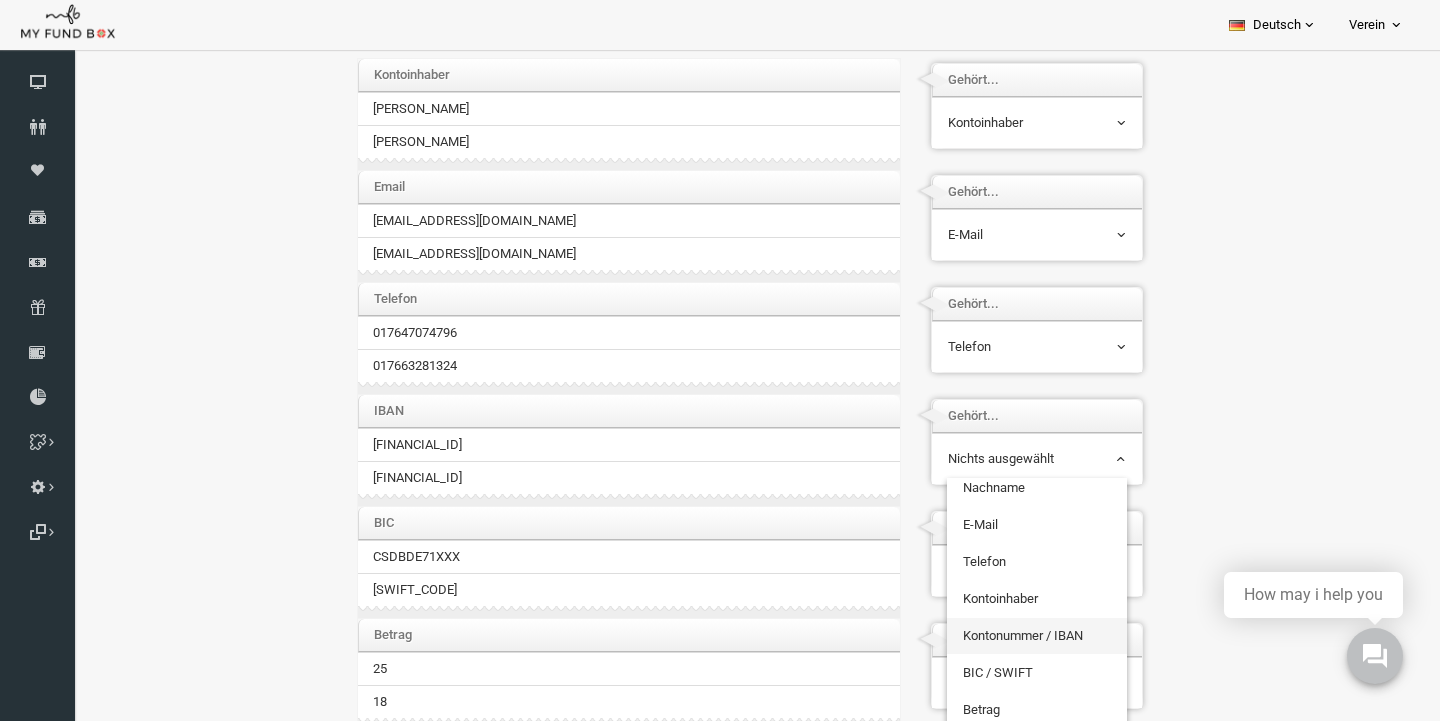 select on "Iban" 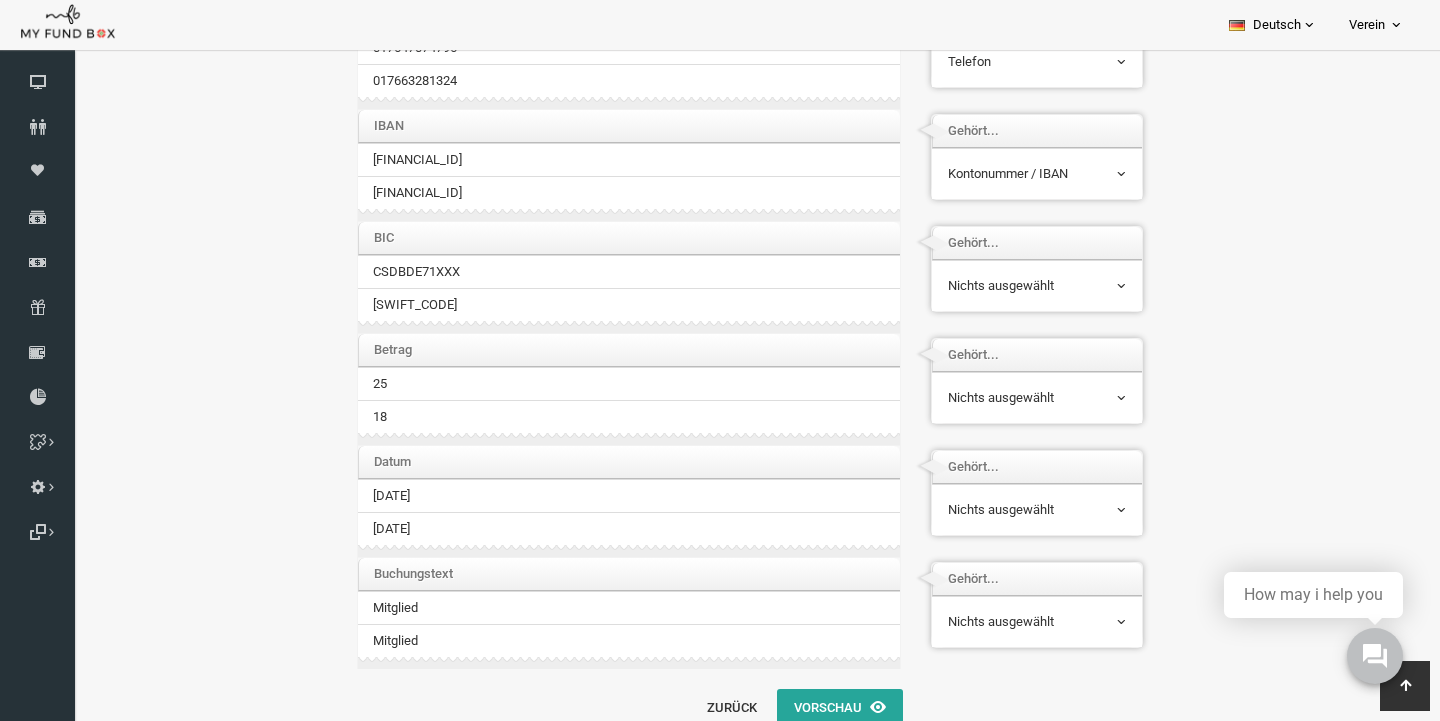 scroll, scrollTop: 532, scrollLeft: 0, axis: vertical 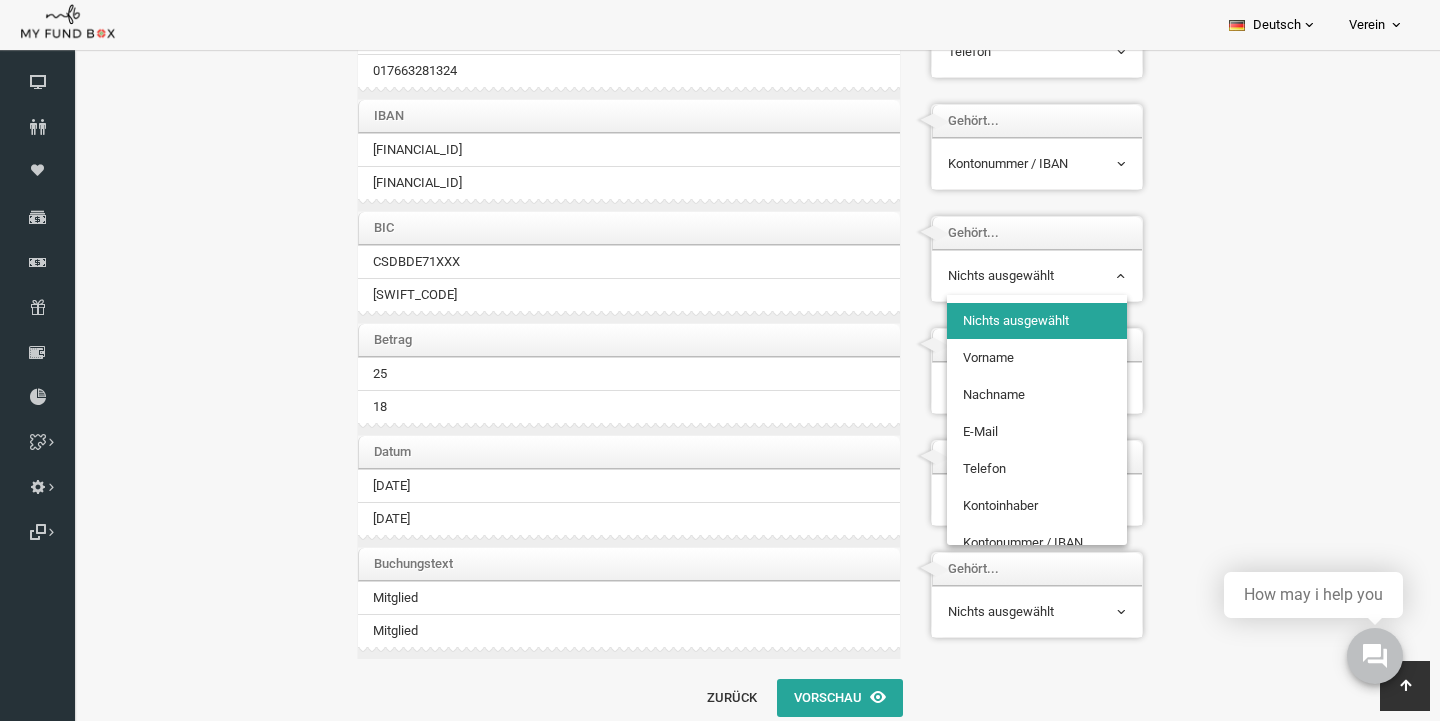 click on "Nichts ausgewählt" at bounding box center [1009, 276] 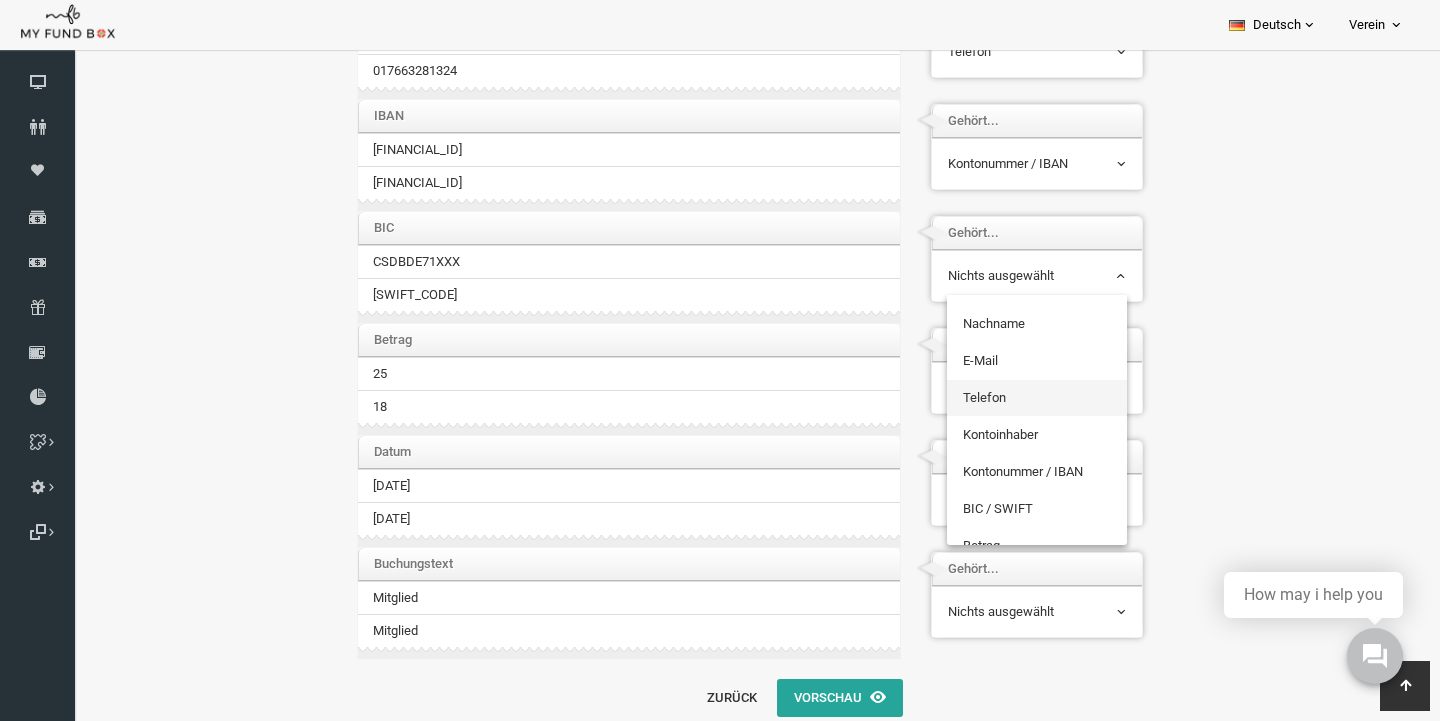 scroll, scrollTop: 107, scrollLeft: 0, axis: vertical 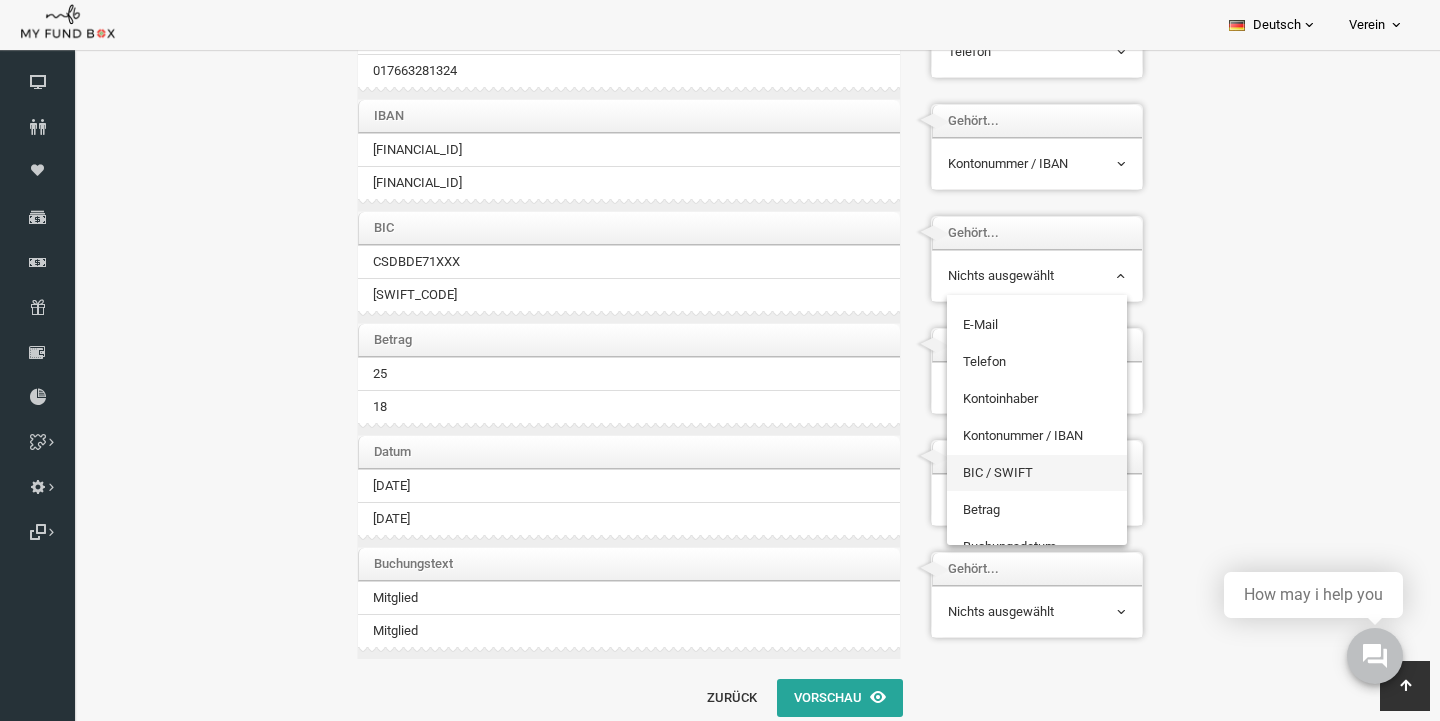 select on "BIC" 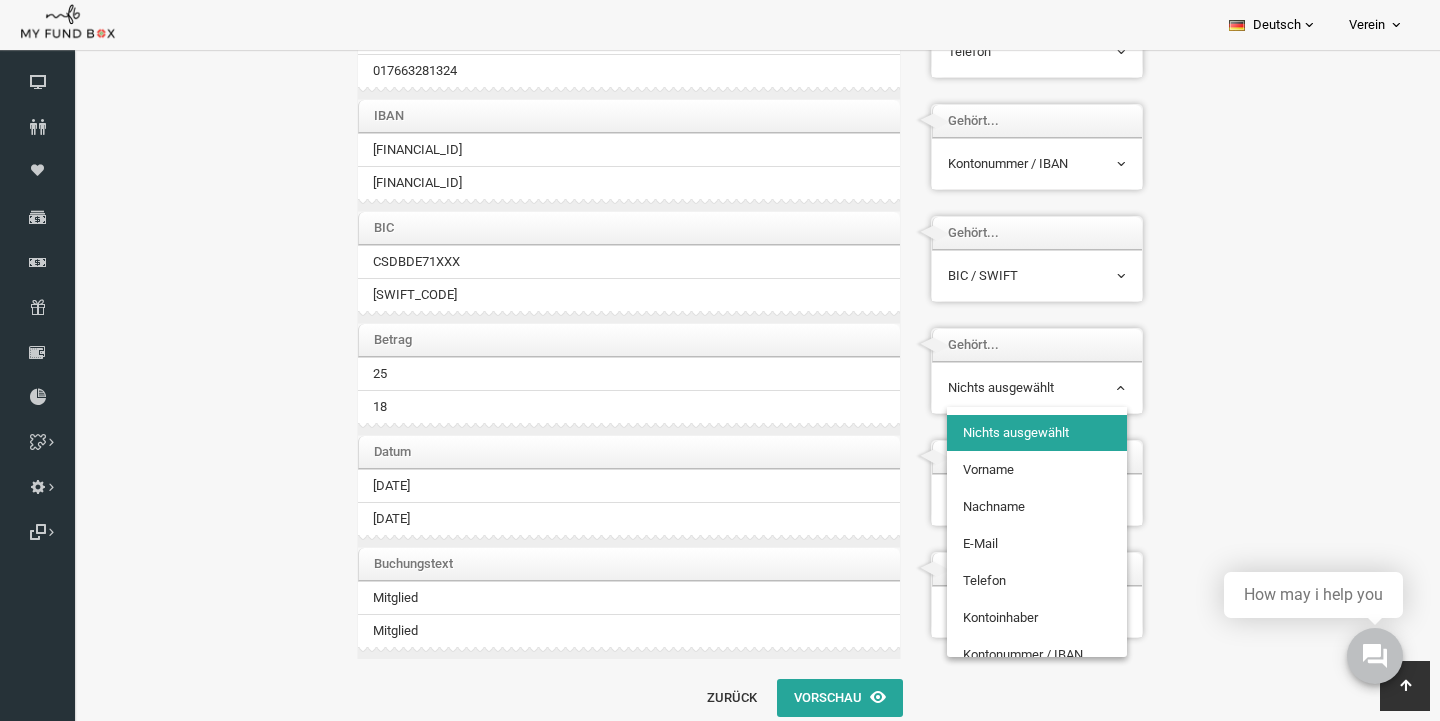 click on "Nichts ausgewählt" at bounding box center (1009, 388) 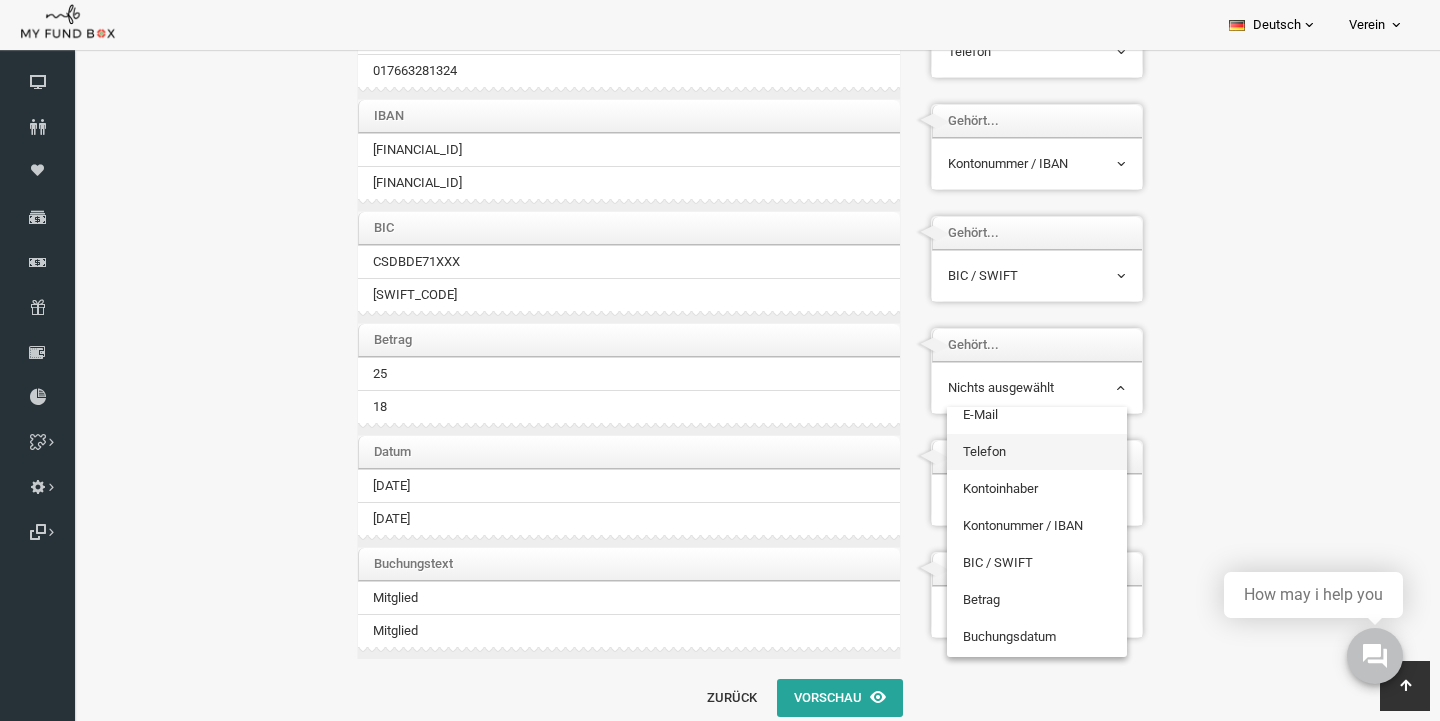 scroll, scrollTop: 130, scrollLeft: 0, axis: vertical 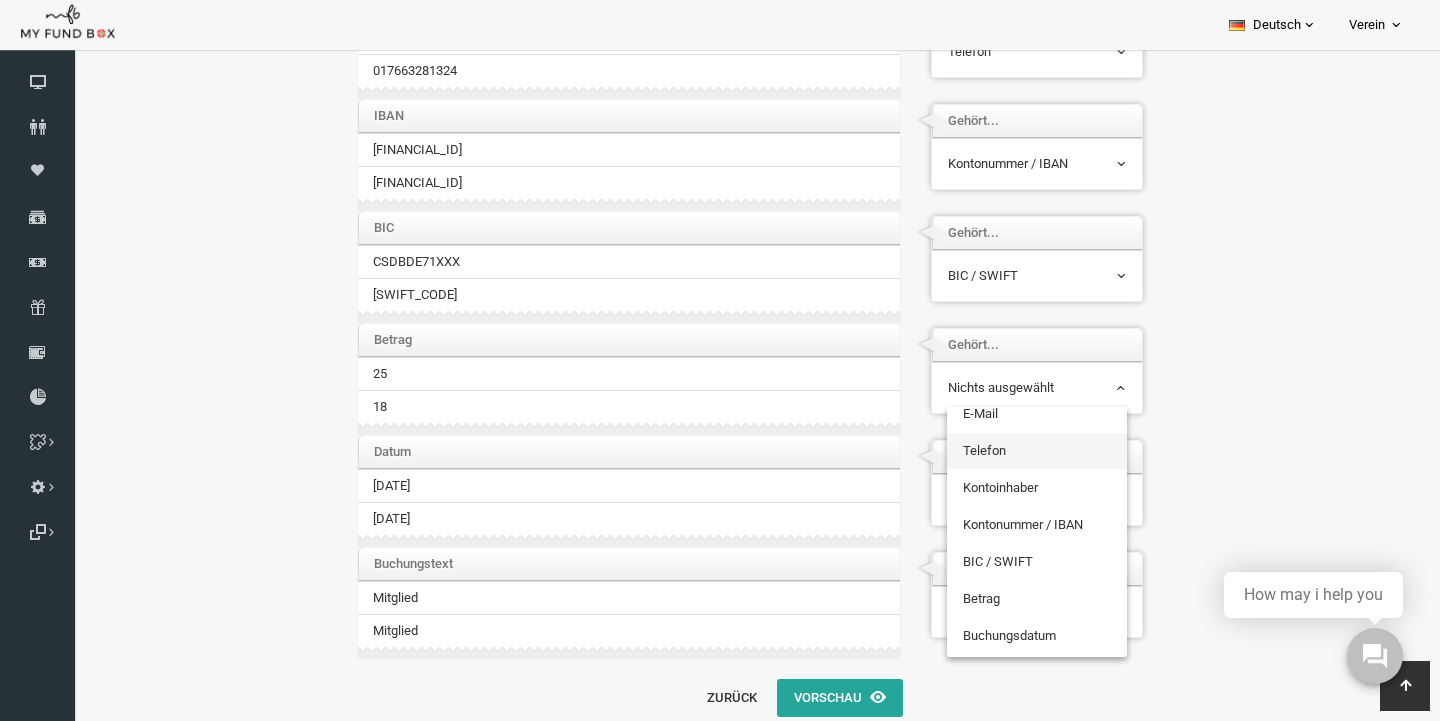 select on "Amount" 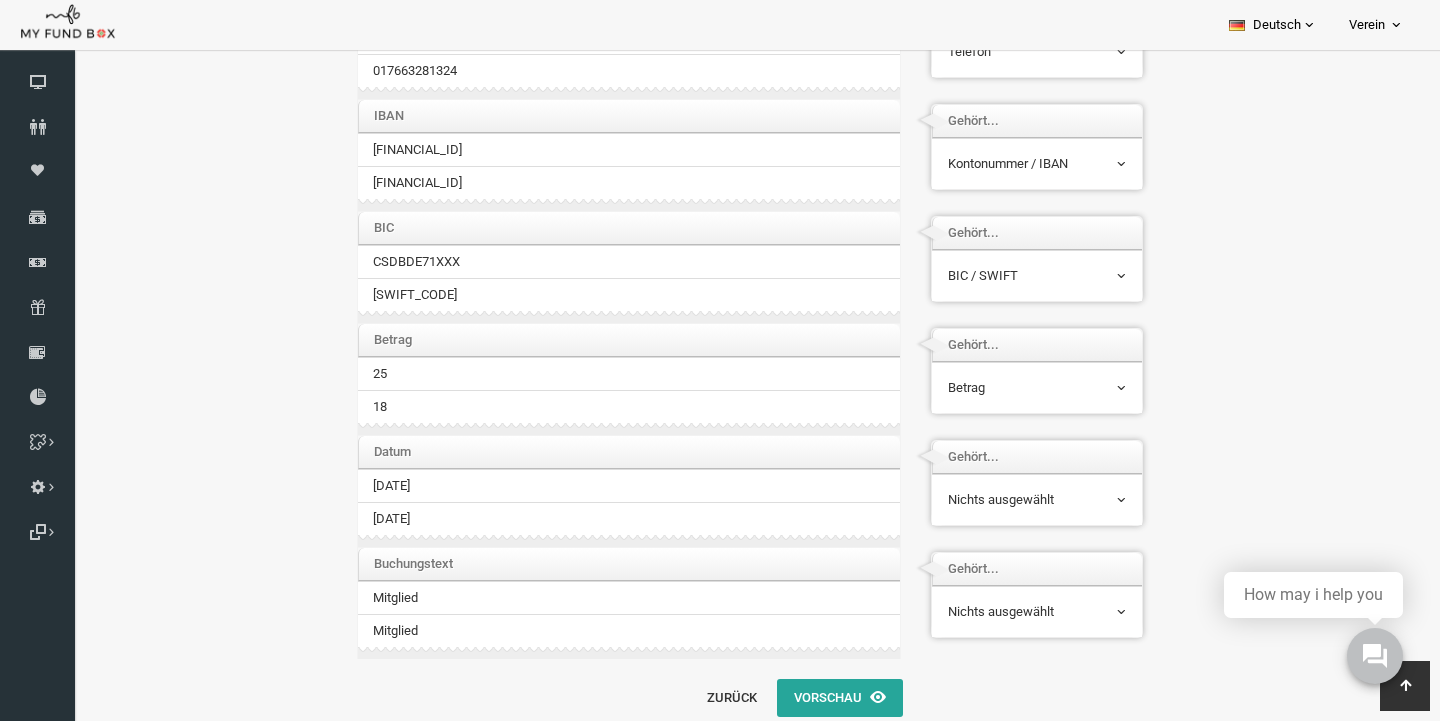 click on "Datum
[DATE]
[DATE]
Gehört...
Nichts ausgewählt
Vorname
Nachname
E-Mail
Datum" at bounding box center (742, 491) 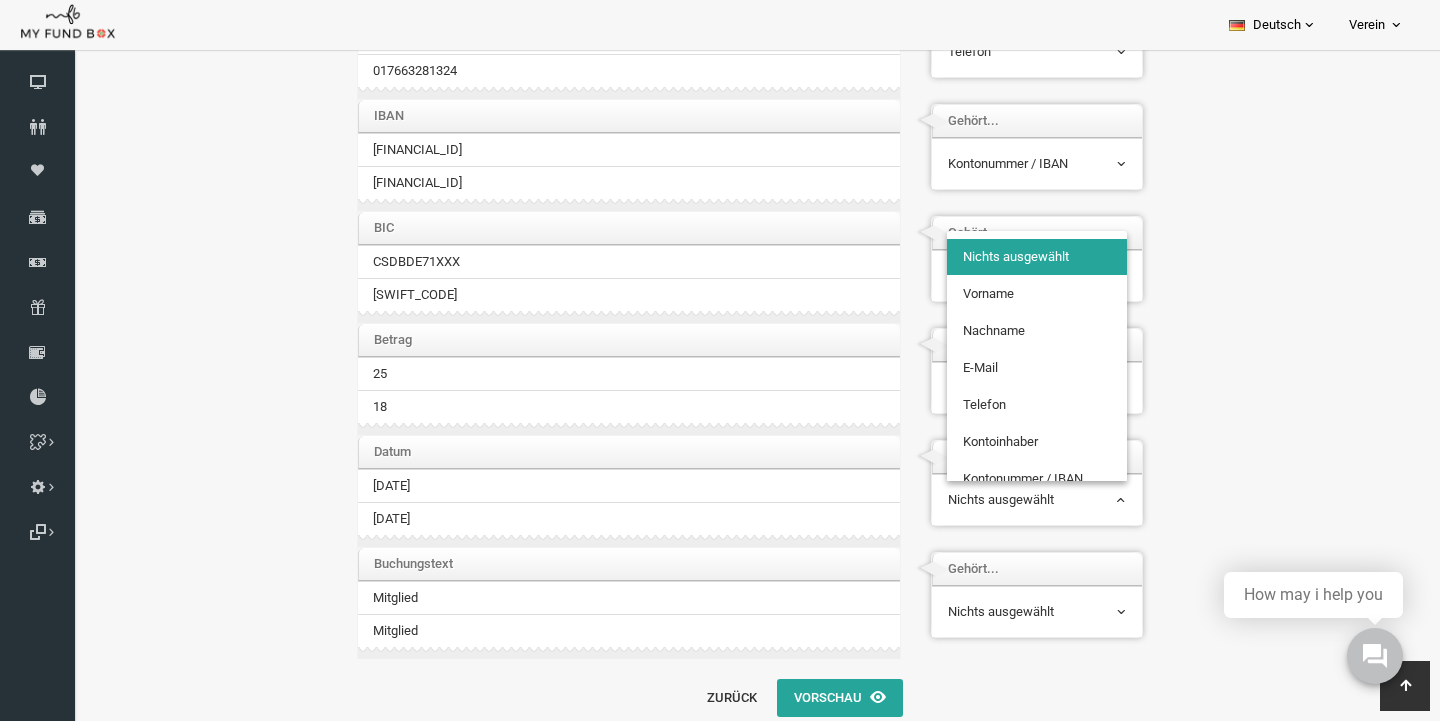 scroll, scrollTop: 543, scrollLeft: 0, axis: vertical 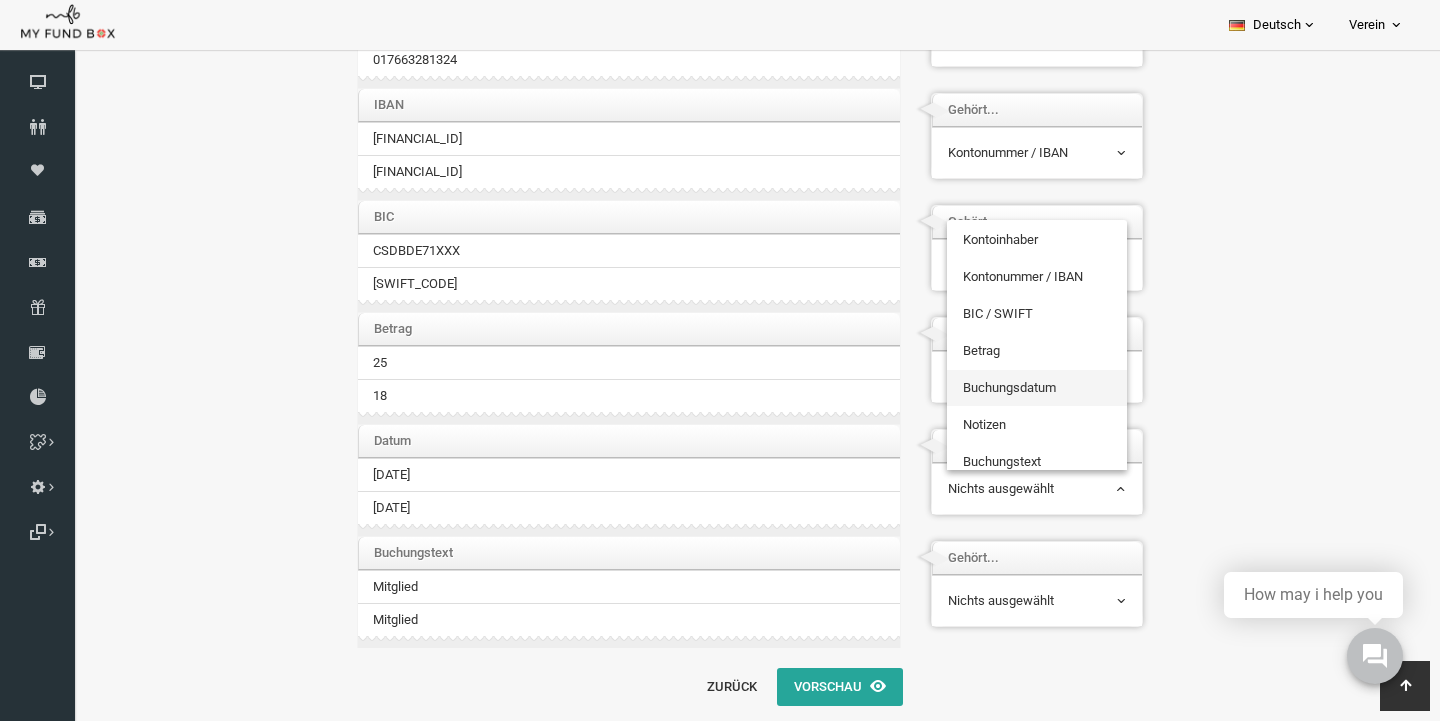 select on "TrDate" 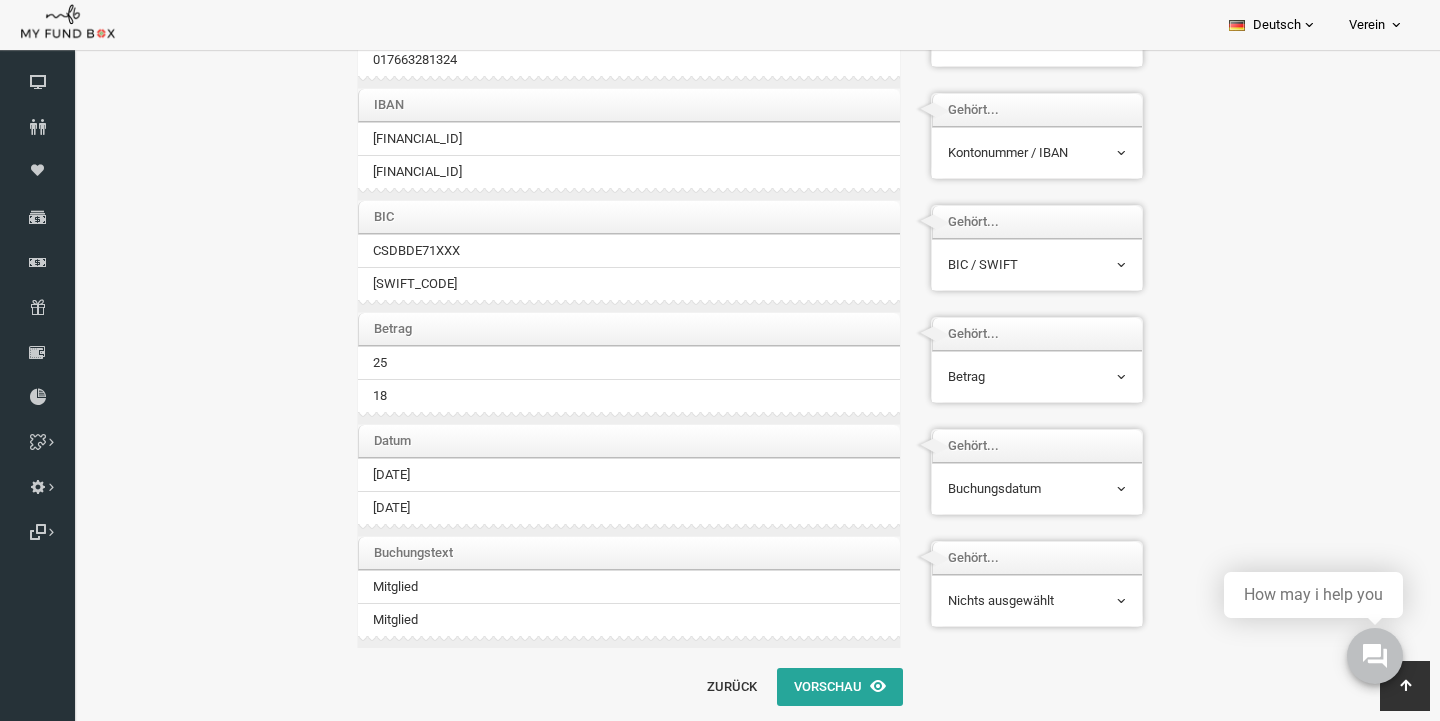 click on "Nichts ausgewählt" at bounding box center [1009, 601] 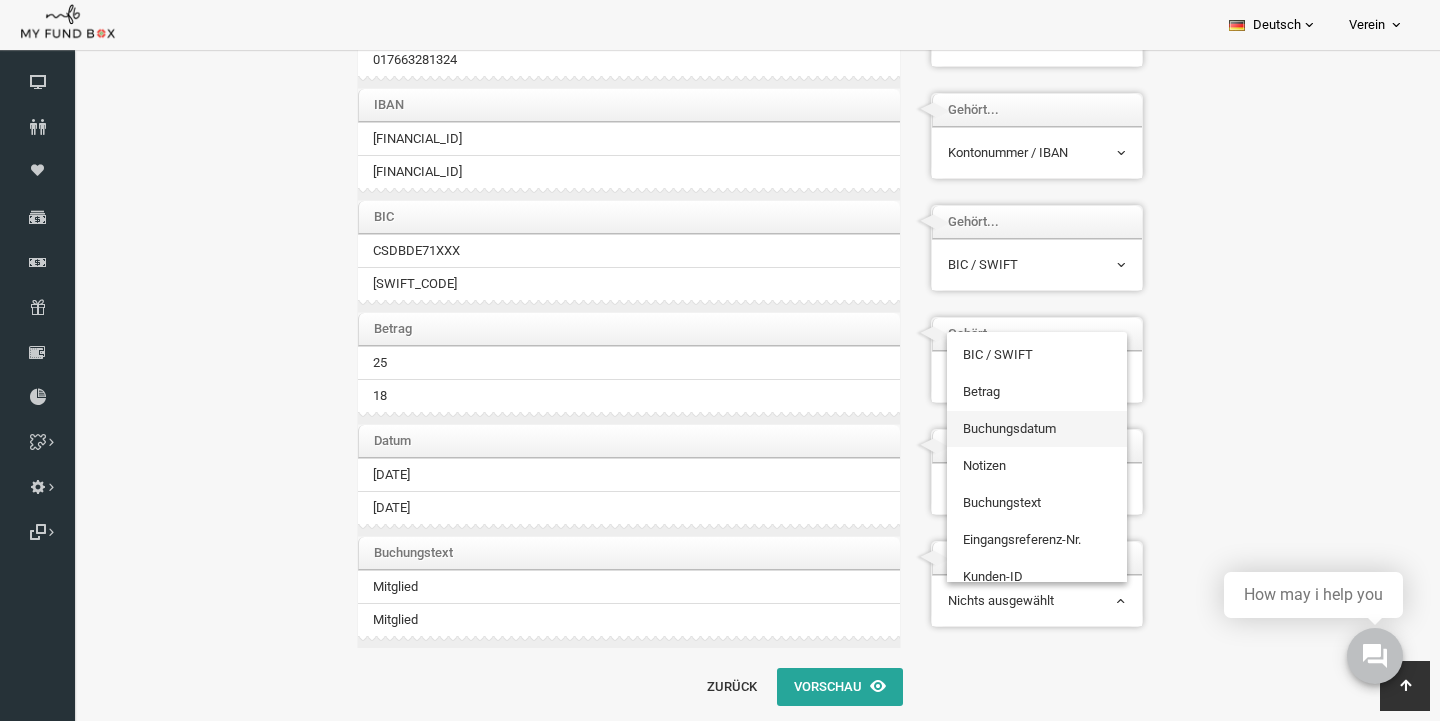 scroll, scrollTop: 264, scrollLeft: 0, axis: vertical 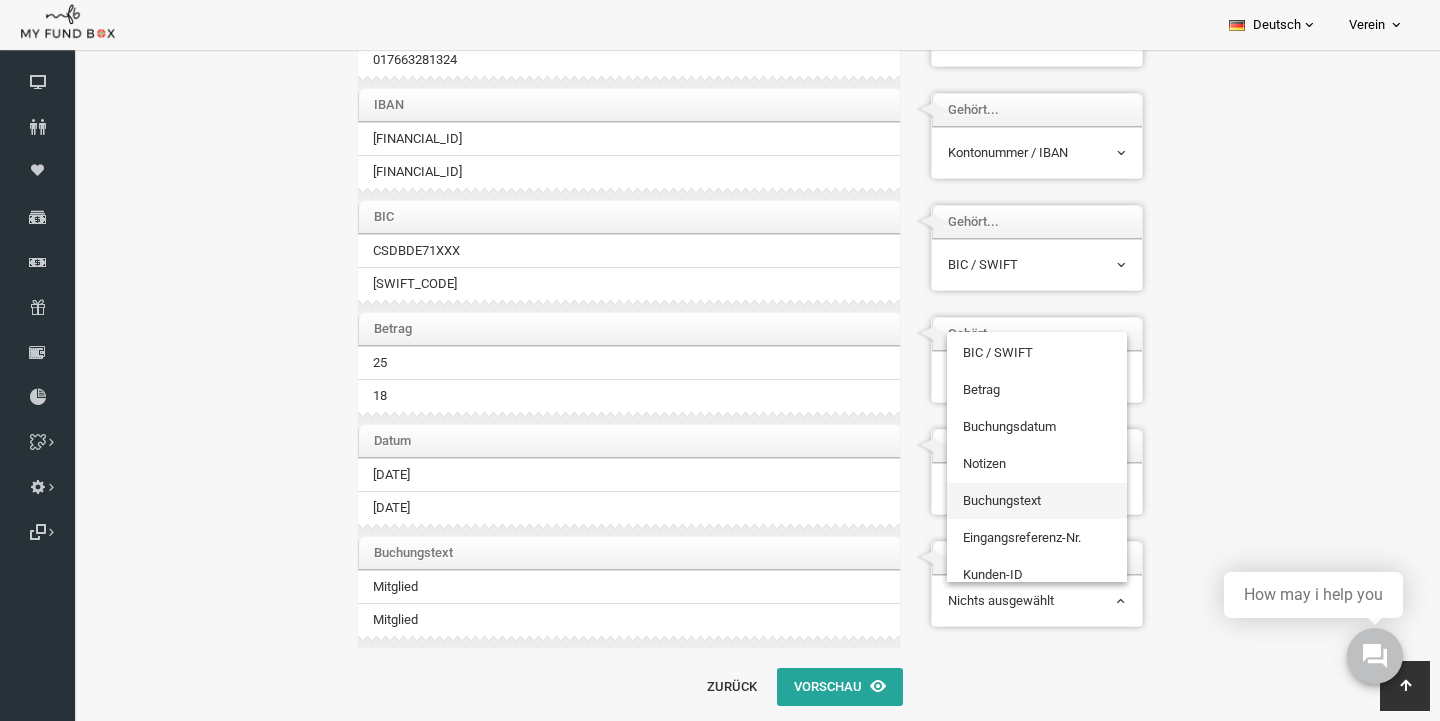 select on "TrCode" 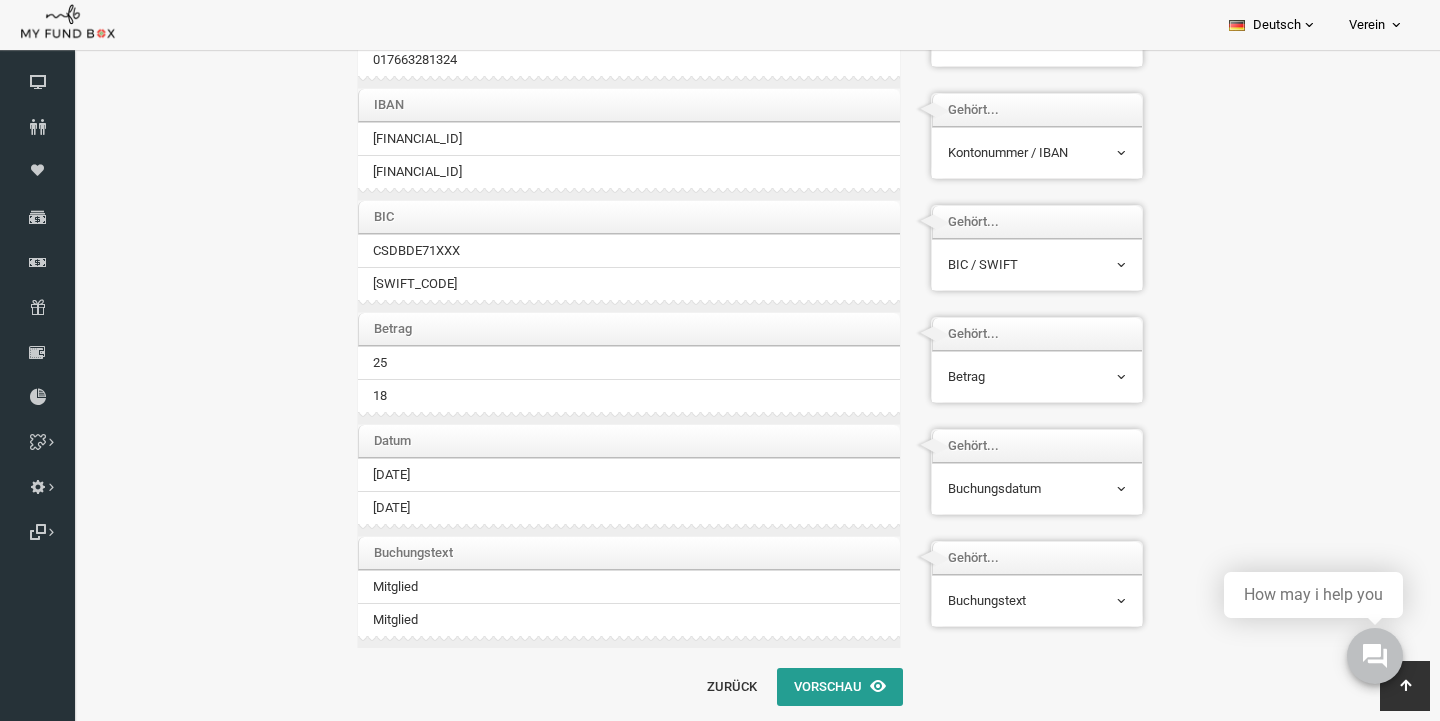 click on "Vorschau" at bounding box center (812, 687) 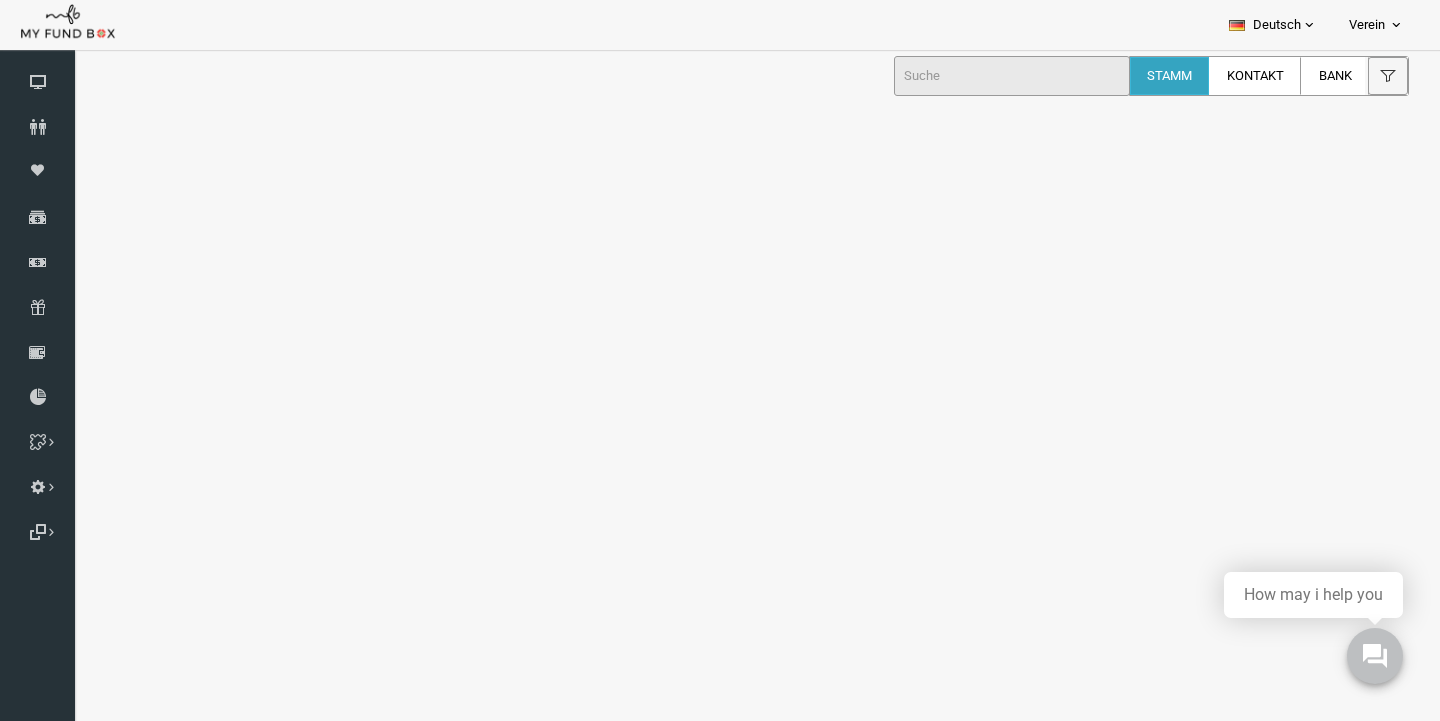 scroll, scrollTop: 0, scrollLeft: 0, axis: both 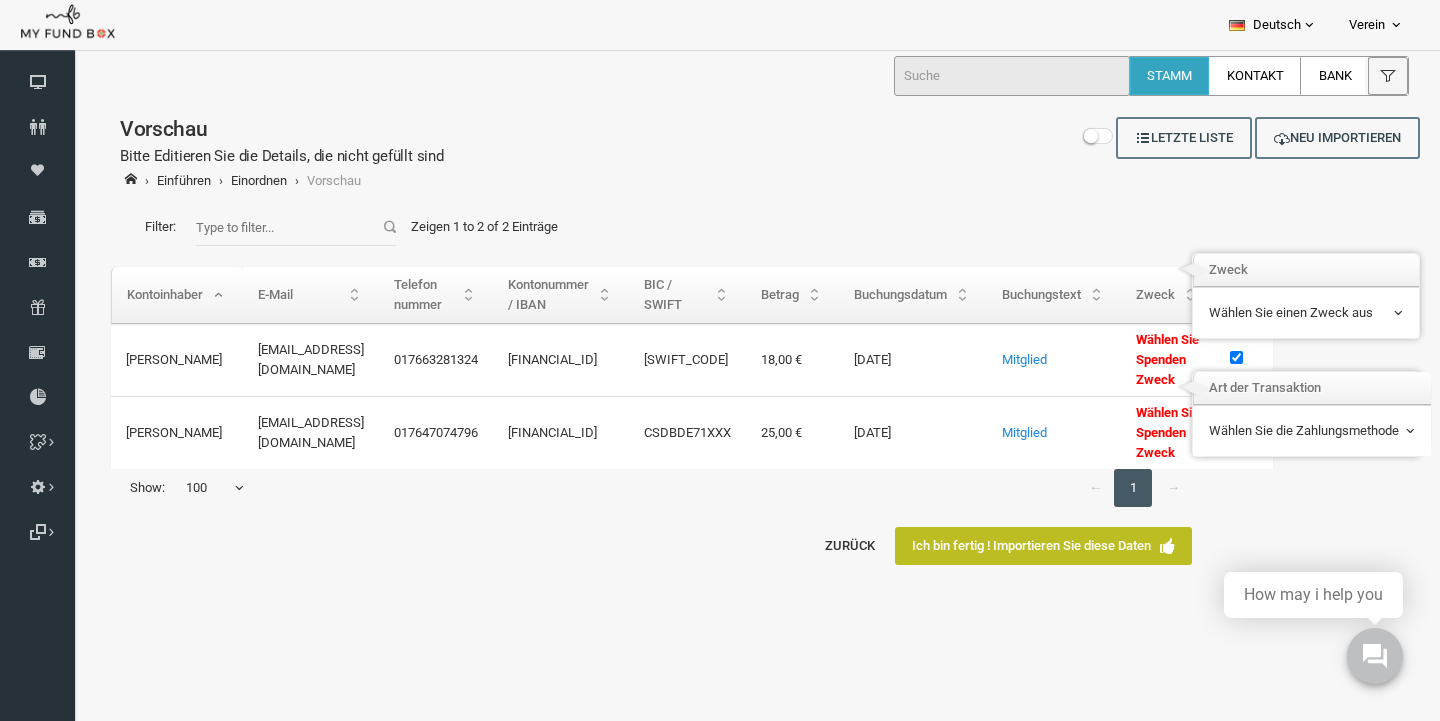 click on "Filter:   Zeigen 1 to 2 of 2 Einträge
Kontoinhaber E-Mail Telefon nummer Name Kontonummer / IBAN BIC / SWIFT Betrag Transaktionsgebühr Buchungsdatum Kunden-ID Mandanten Nummer Transaktionscode Zahlungsart Notizen Zahlungsstatus Eingangsreferenz-Nr Buchungstext [PERSON_NAME]
[EMAIL_ADDRESS][DOMAIN_NAME]
017663281324
[PERSON_NAME]
[FINANCIAL_ID]
[SWIFT_CODE]
18,00 €
[DATE]
1" at bounding box center [742, 381] 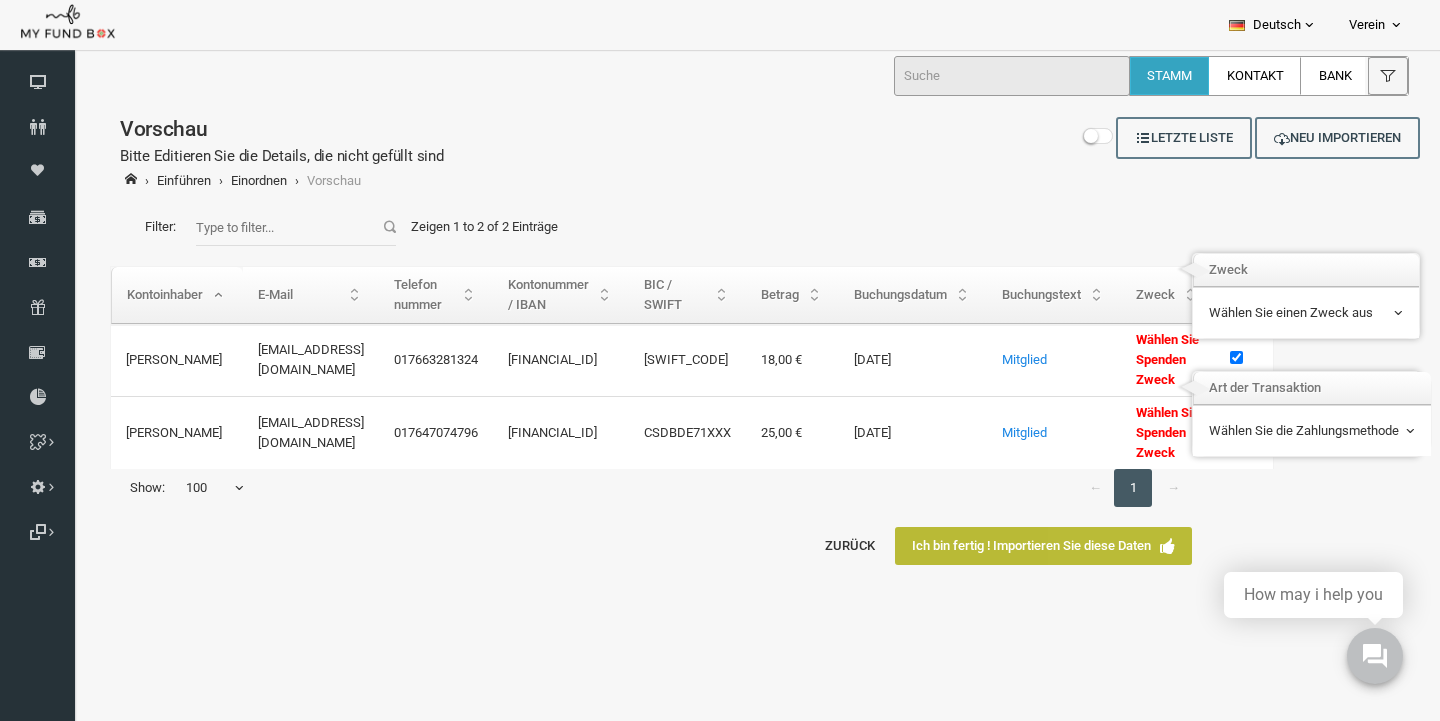 click on "Ich bin fertig ! Importieren Sie diese Daten" at bounding box center [1015, 546] 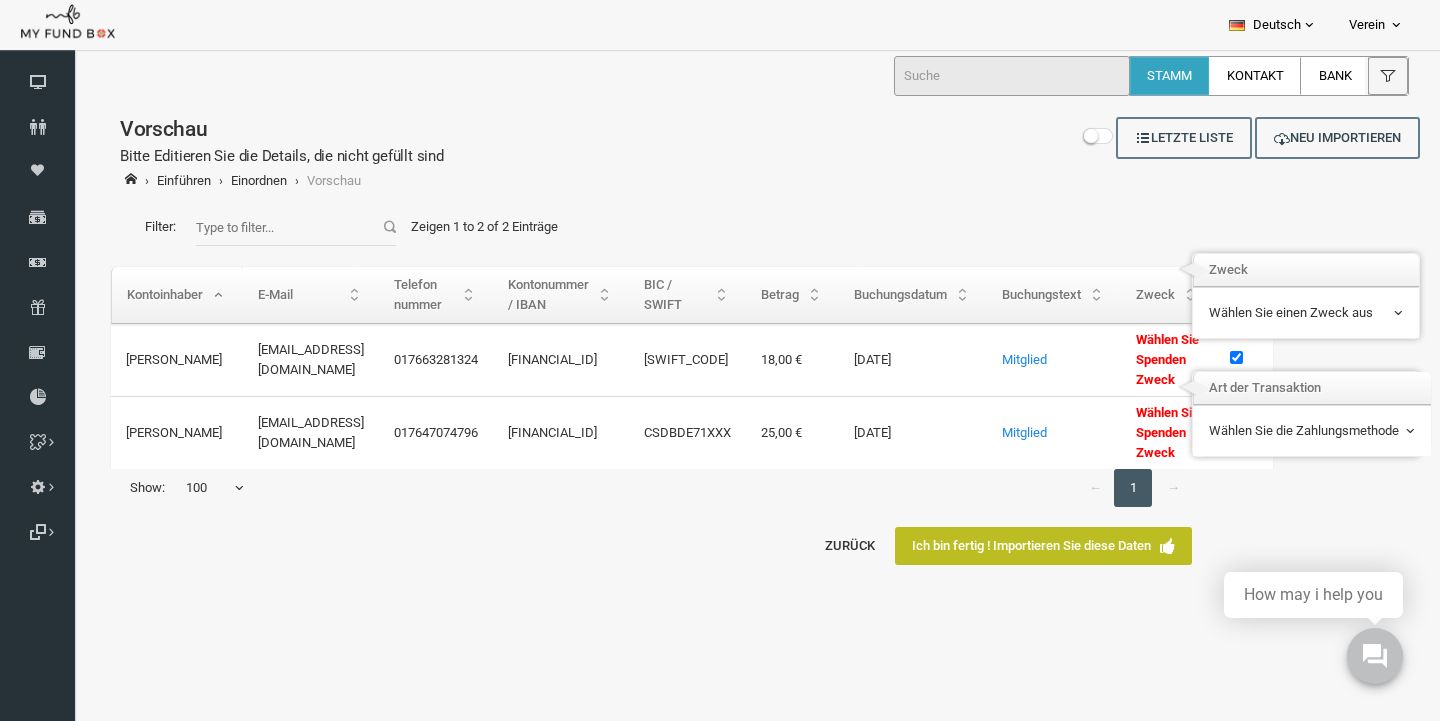 click on "Wählen Sie einen Zweck aus" at bounding box center [1278, 313] 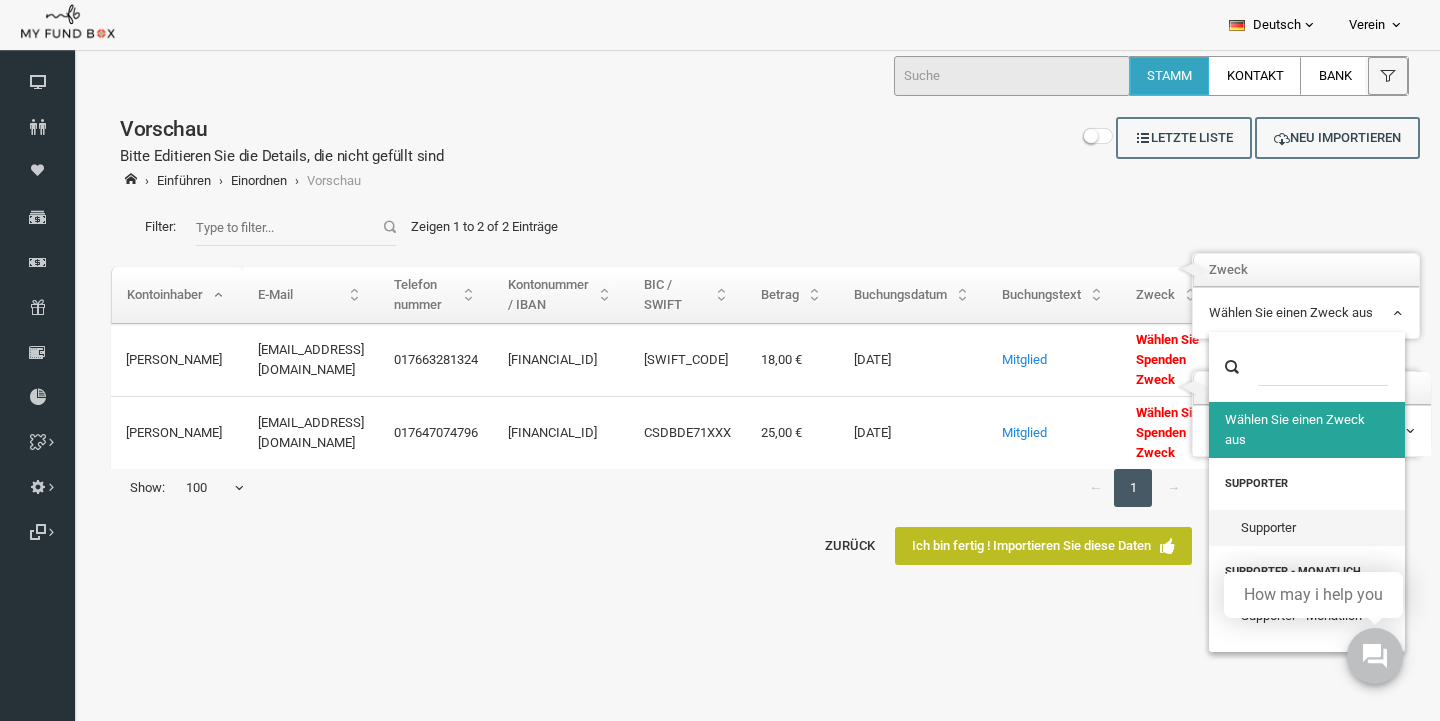 click on "Einmalige Spende" at bounding box center (1279, 660) 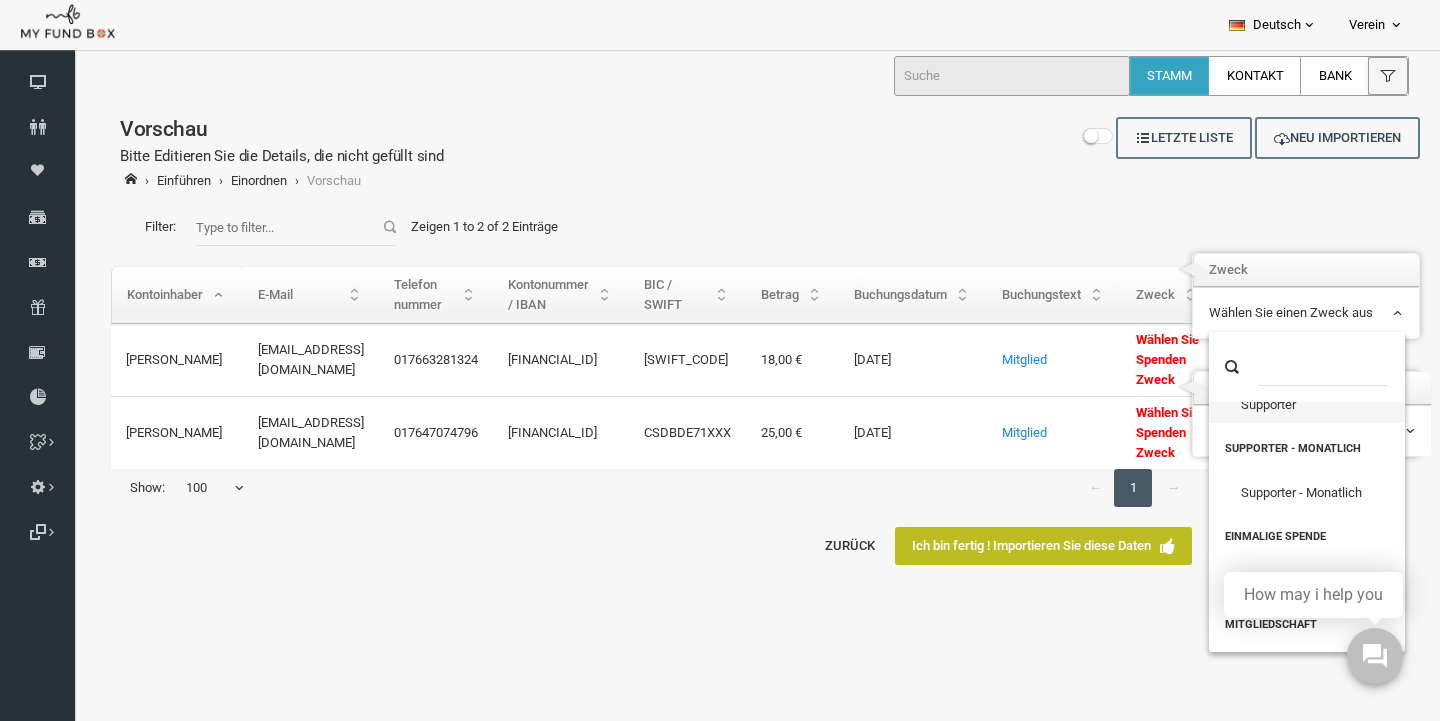 scroll, scrollTop: 129, scrollLeft: 0, axis: vertical 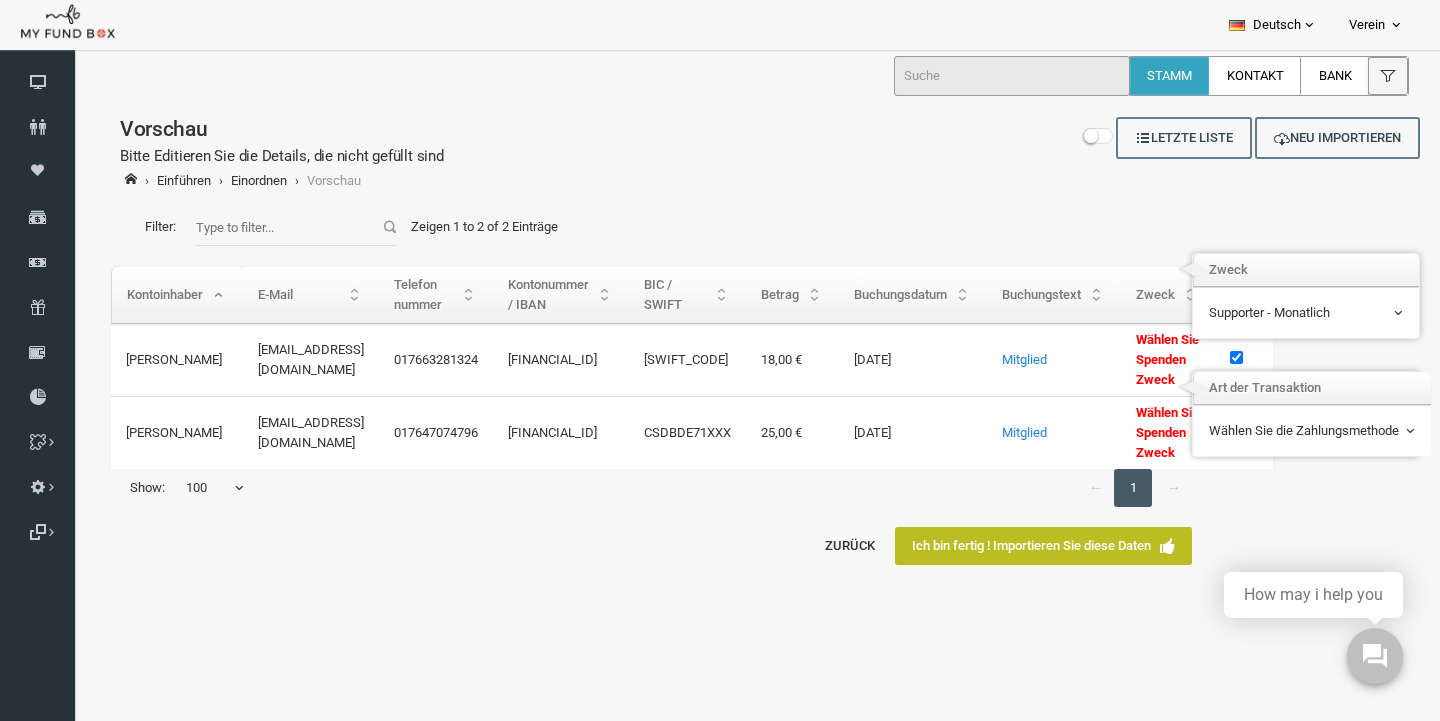 select on "0" 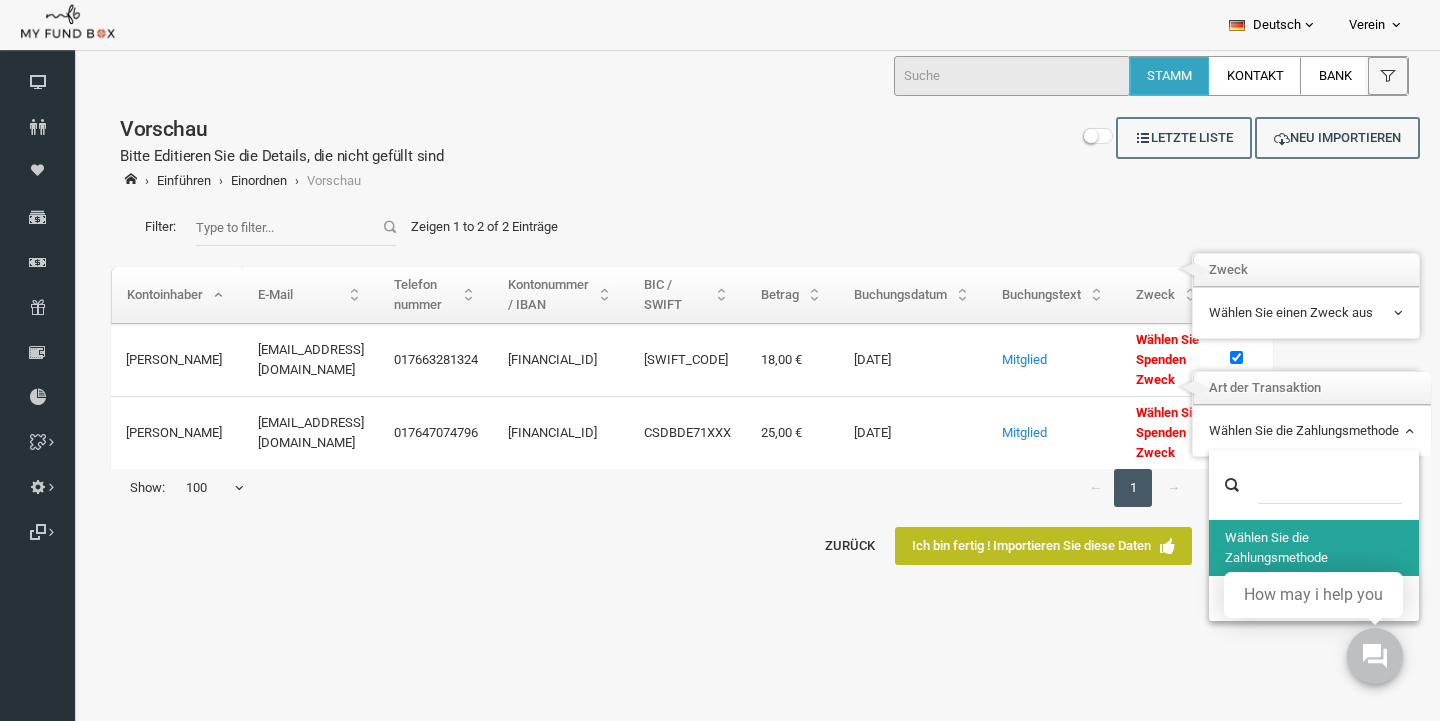 click on "Wählen Sie die Zahlungsmethode" at bounding box center [1284, 431] 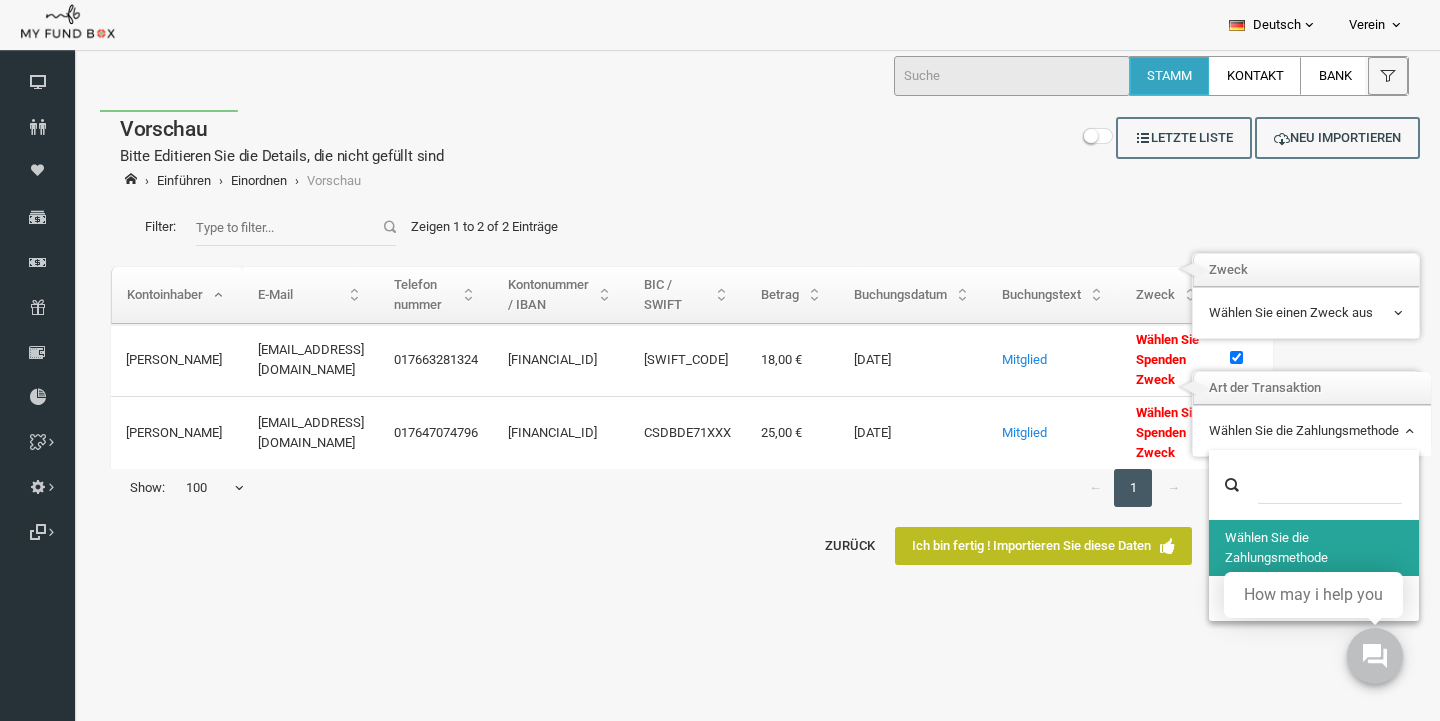 select on "100" 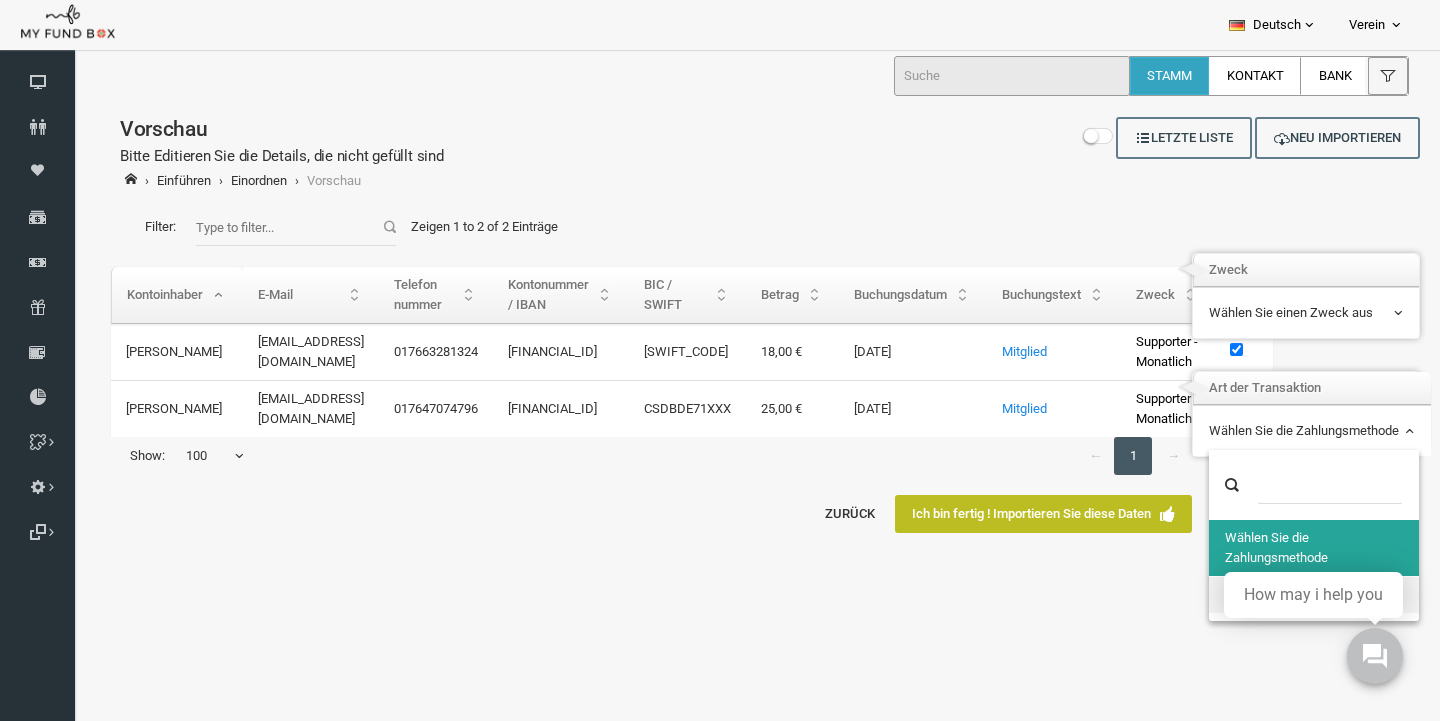 select on "3804" 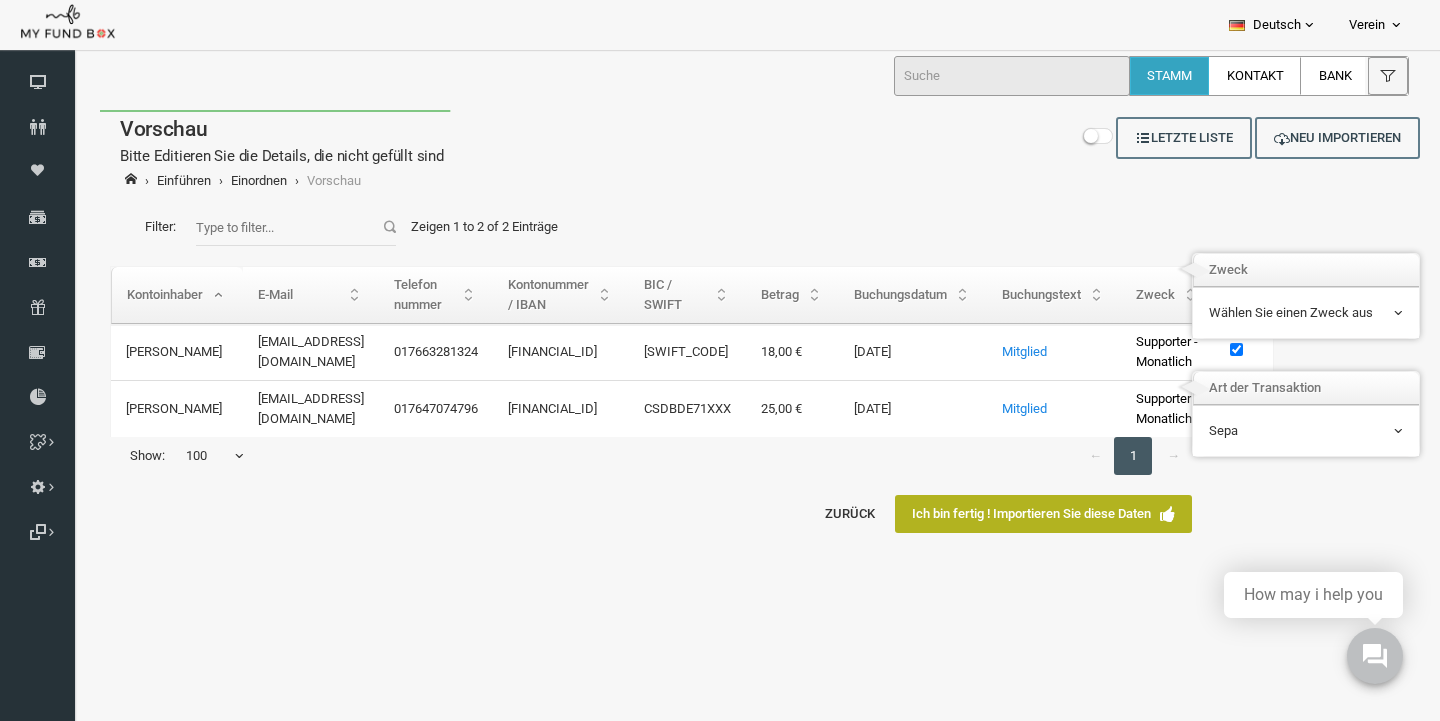 select on "100" 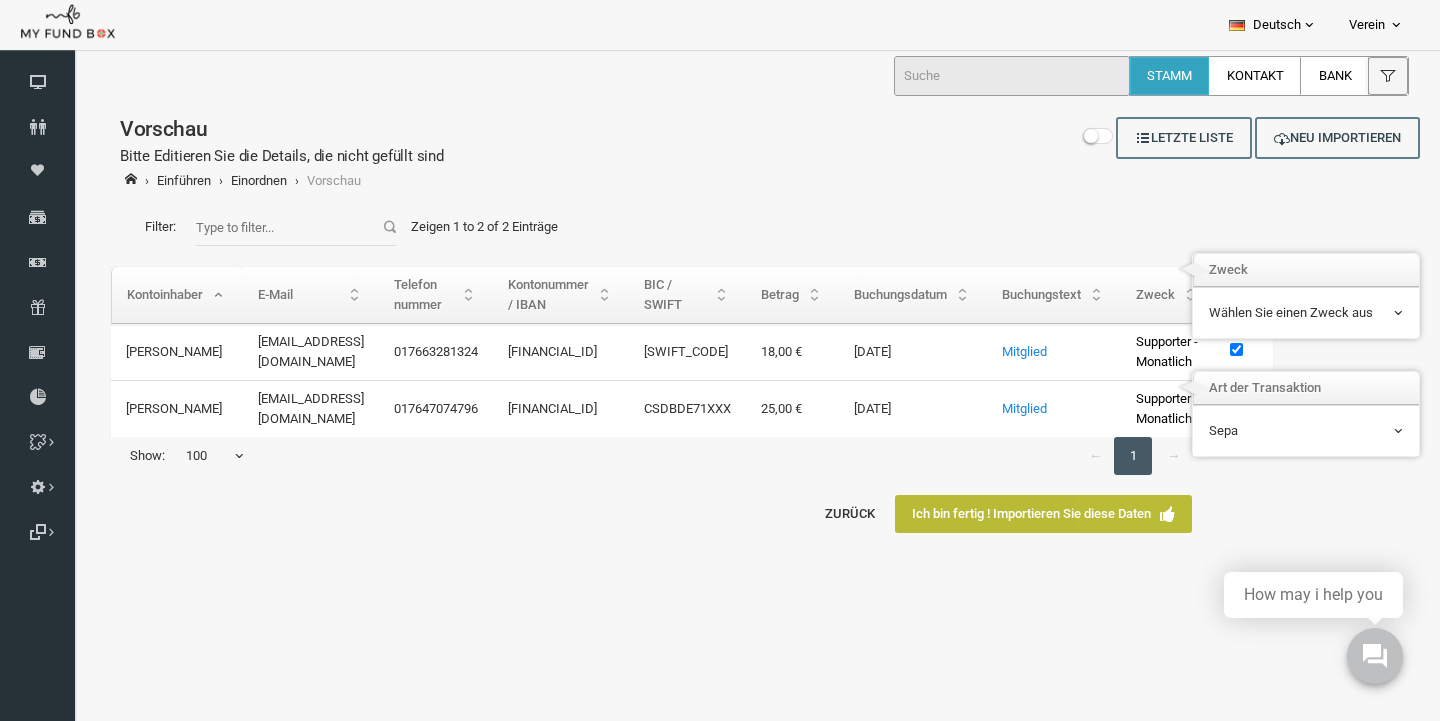 click on "Ich bin fertig ! Importieren Sie diese Daten" at bounding box center [1015, 514] 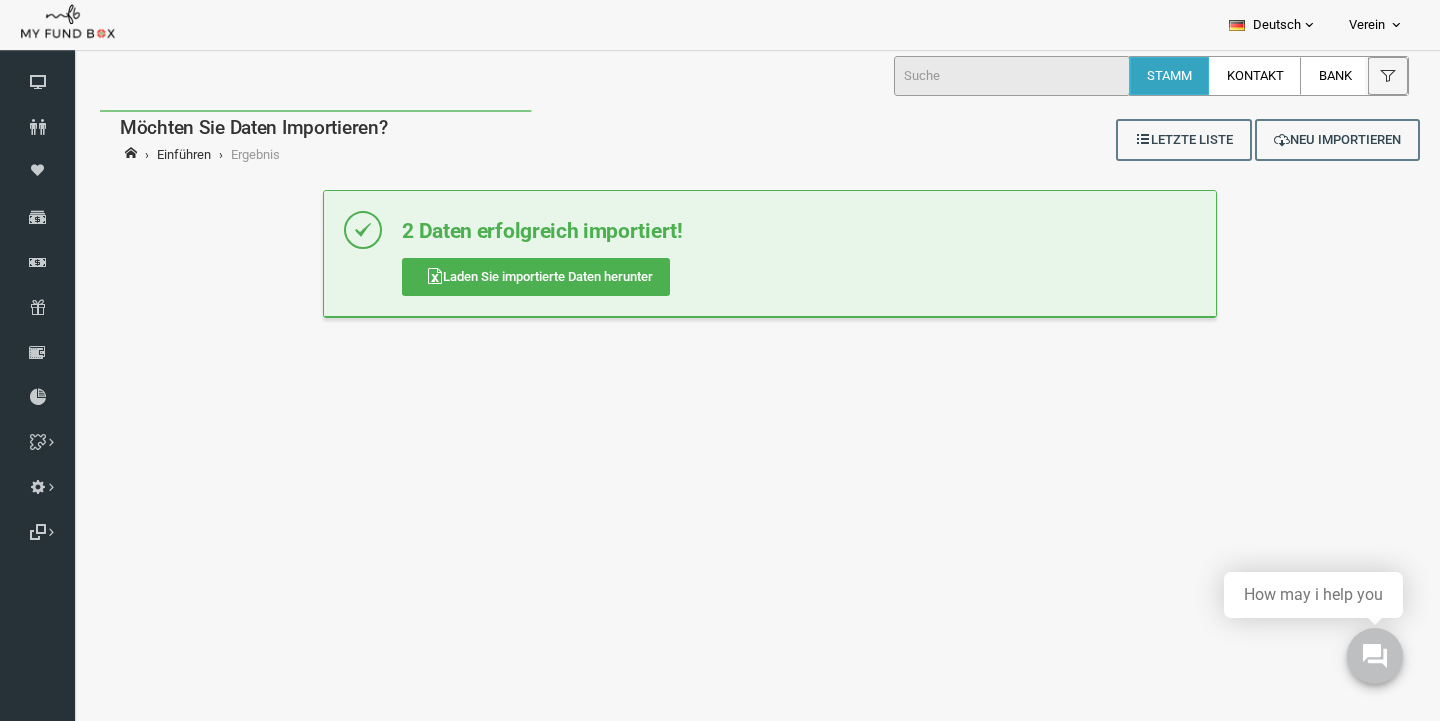 scroll, scrollTop: 0, scrollLeft: 0, axis: both 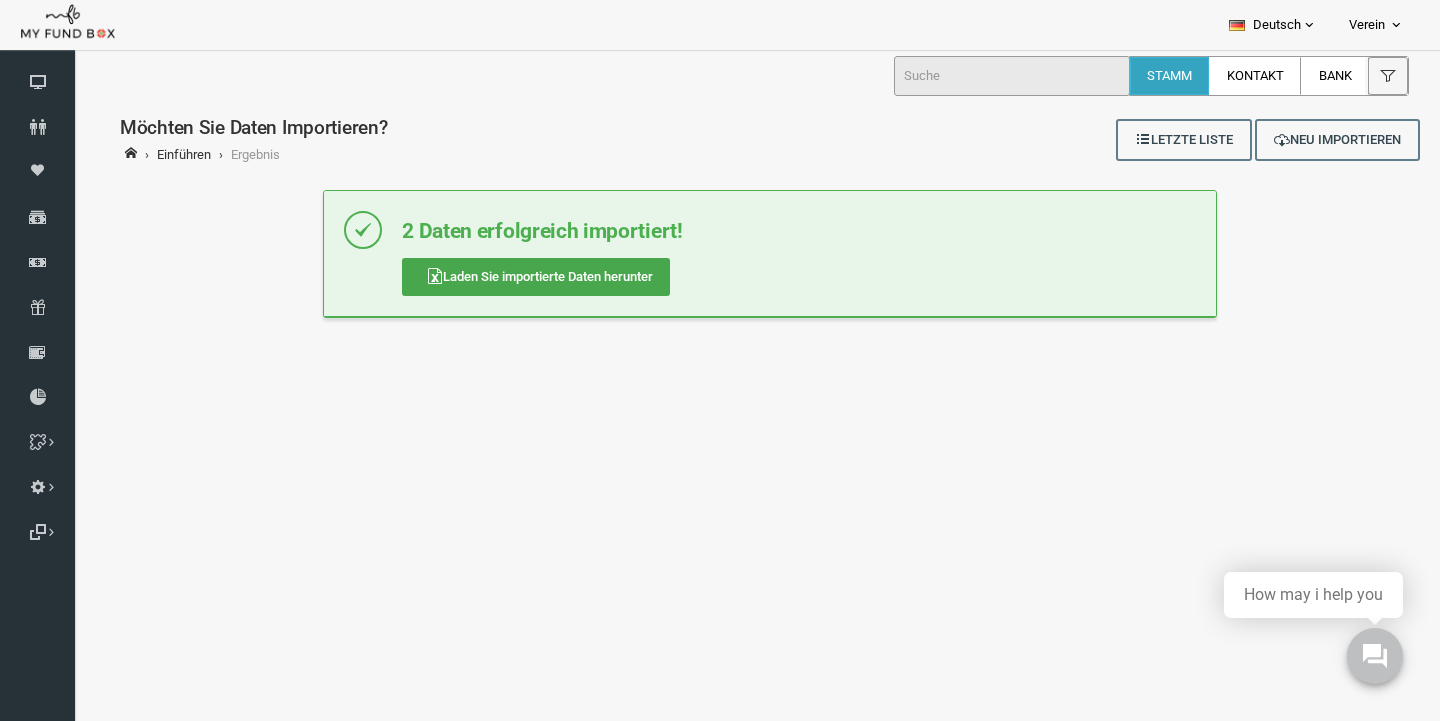 click on "Laden Sie importierte Daten herunter" at bounding box center [508, 277] 